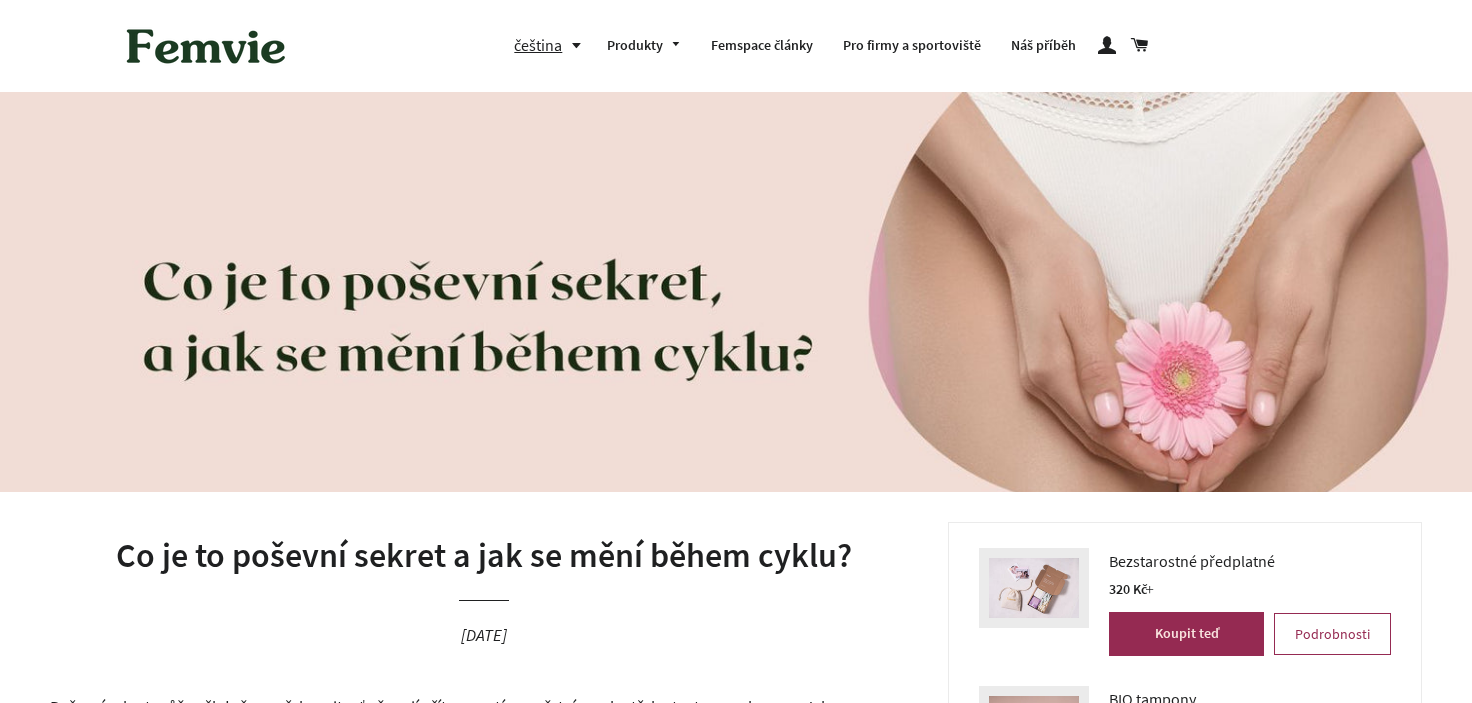 scroll, scrollTop: 900, scrollLeft: 0, axis: vertical 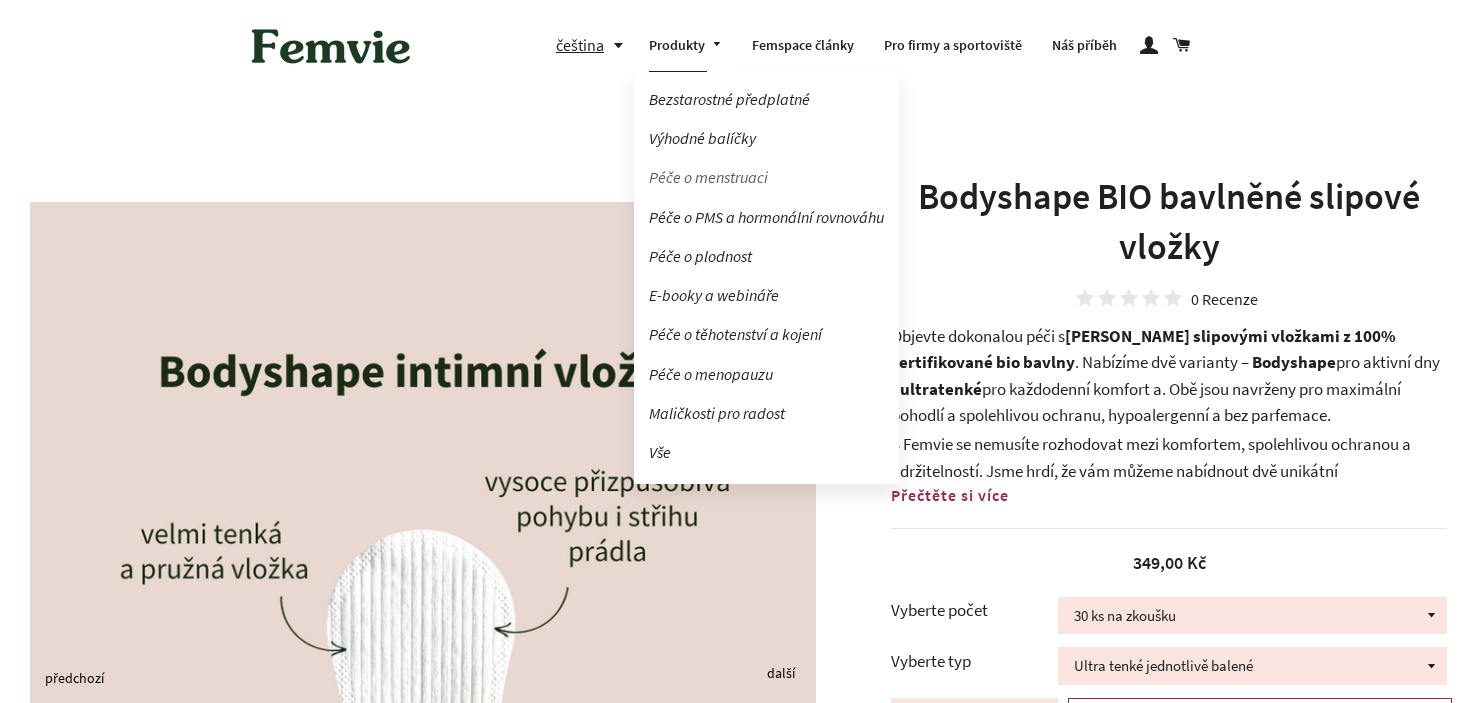 click on "Péče o menstruaci" at bounding box center [766, 177] 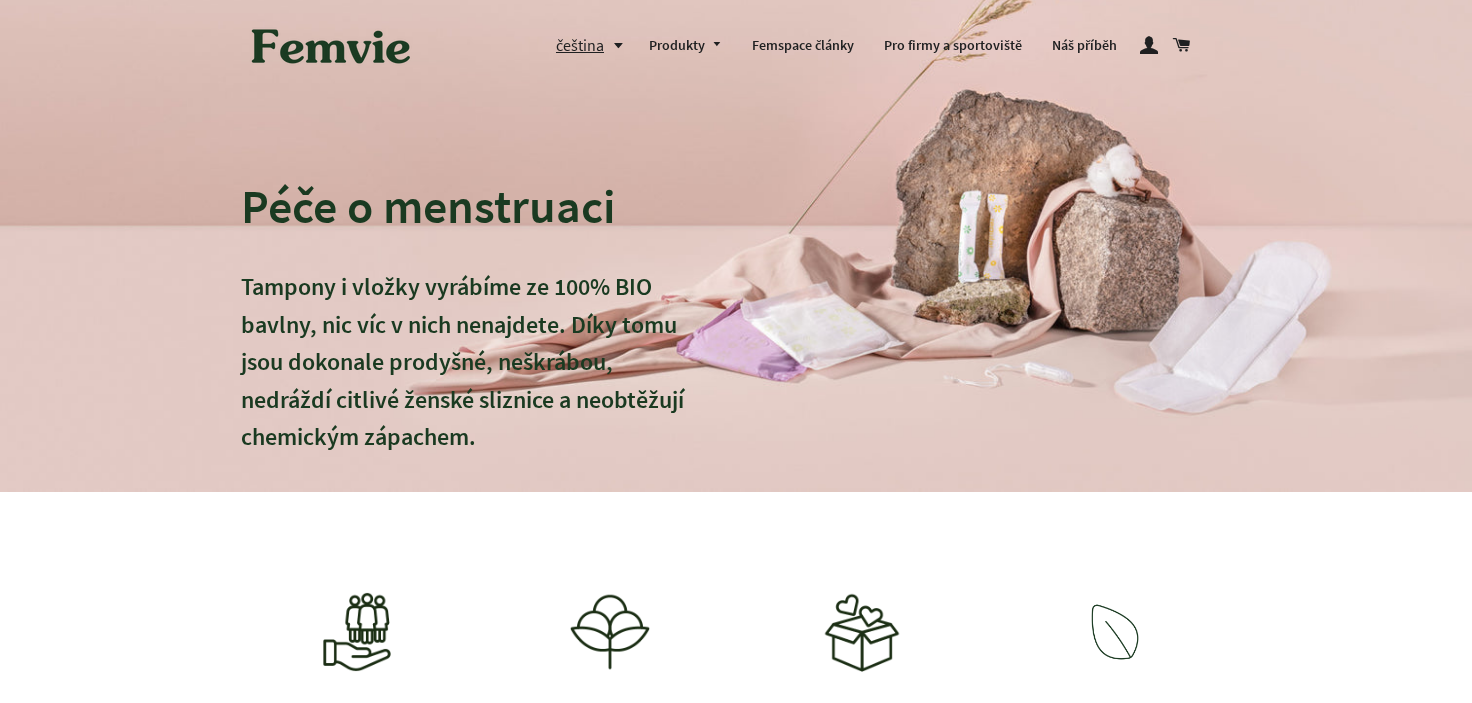 scroll, scrollTop: 0, scrollLeft: 0, axis: both 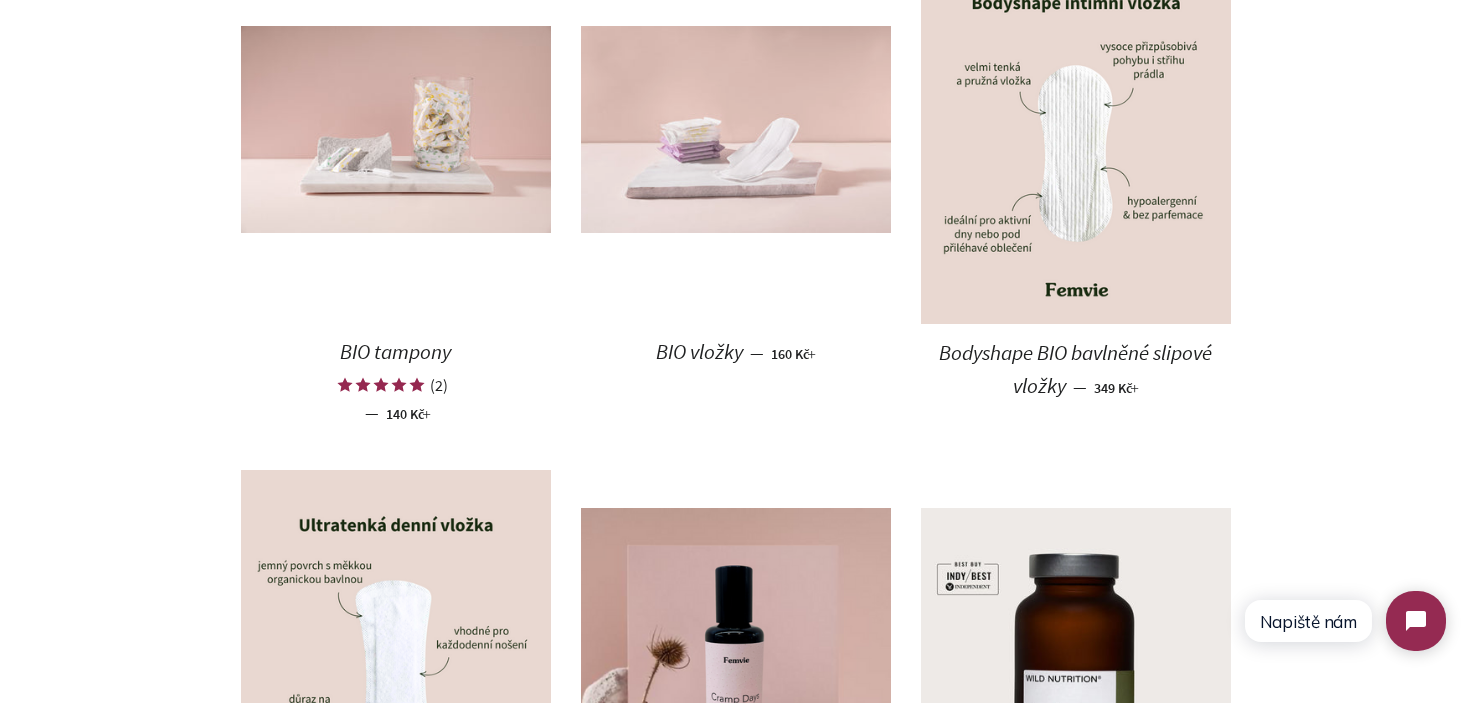 click at bounding box center [736, 129] 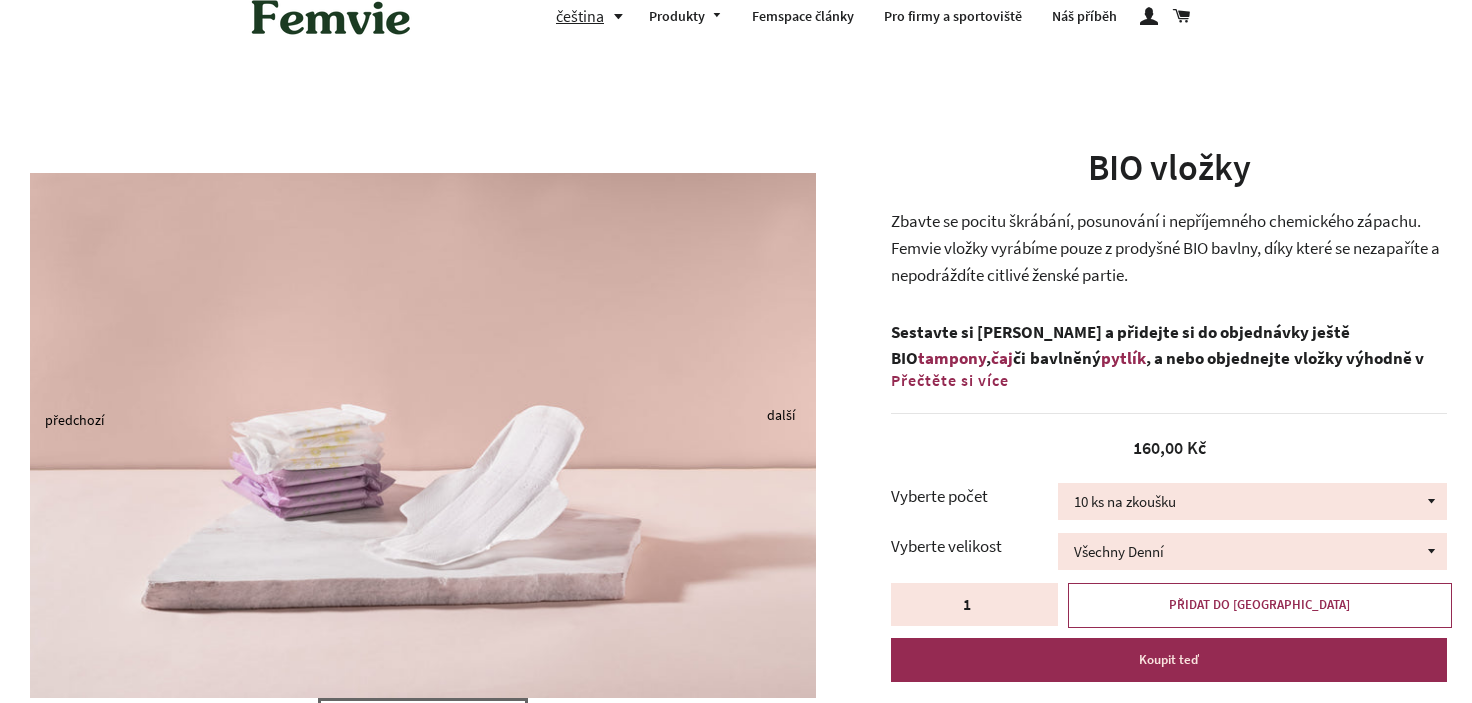 scroll, scrollTop: 586, scrollLeft: 0, axis: vertical 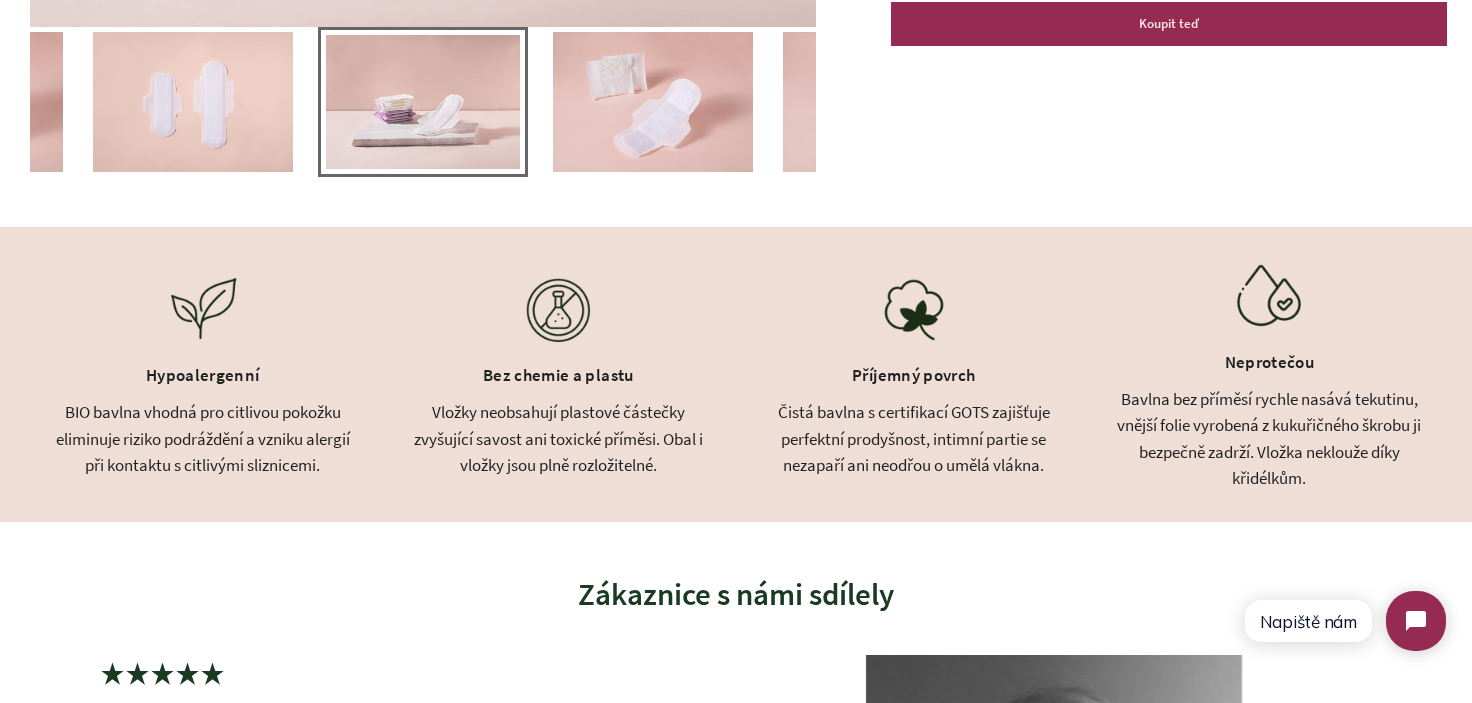 click on "Vložky neobsahují plastové částečky zvyšující savost ani toxické příměsi. Obal i vložky jsou plně rozložitelné." at bounding box center (559, 439) 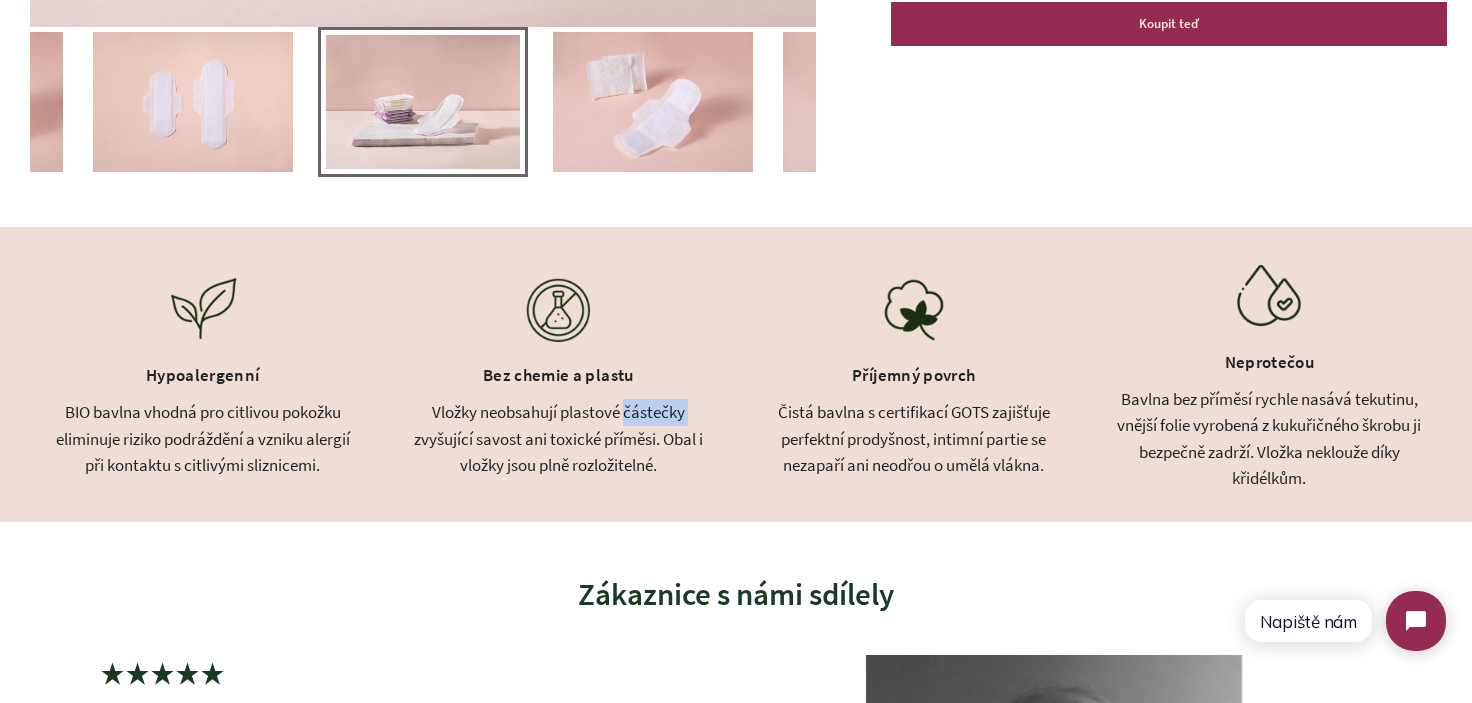 click on "Vložky neobsahují plastové částečky zvyšující savost ani toxické příměsi. Obal i vložky jsou plně rozložitelné." at bounding box center [559, 439] 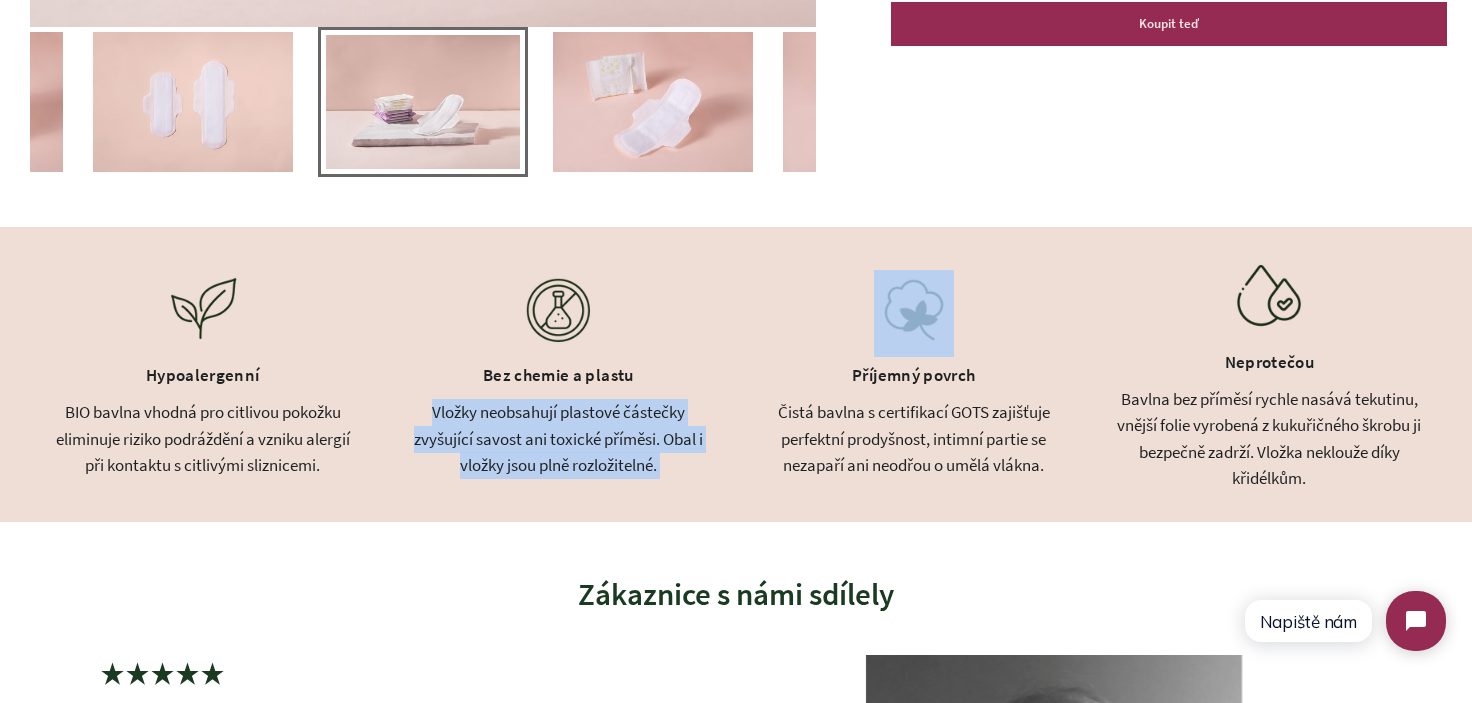 click on "Vložky neobsahují plastové částečky zvyšující savost ani toxické příměsi. Obal i vložky jsou plně rozložitelné." at bounding box center (559, 439) 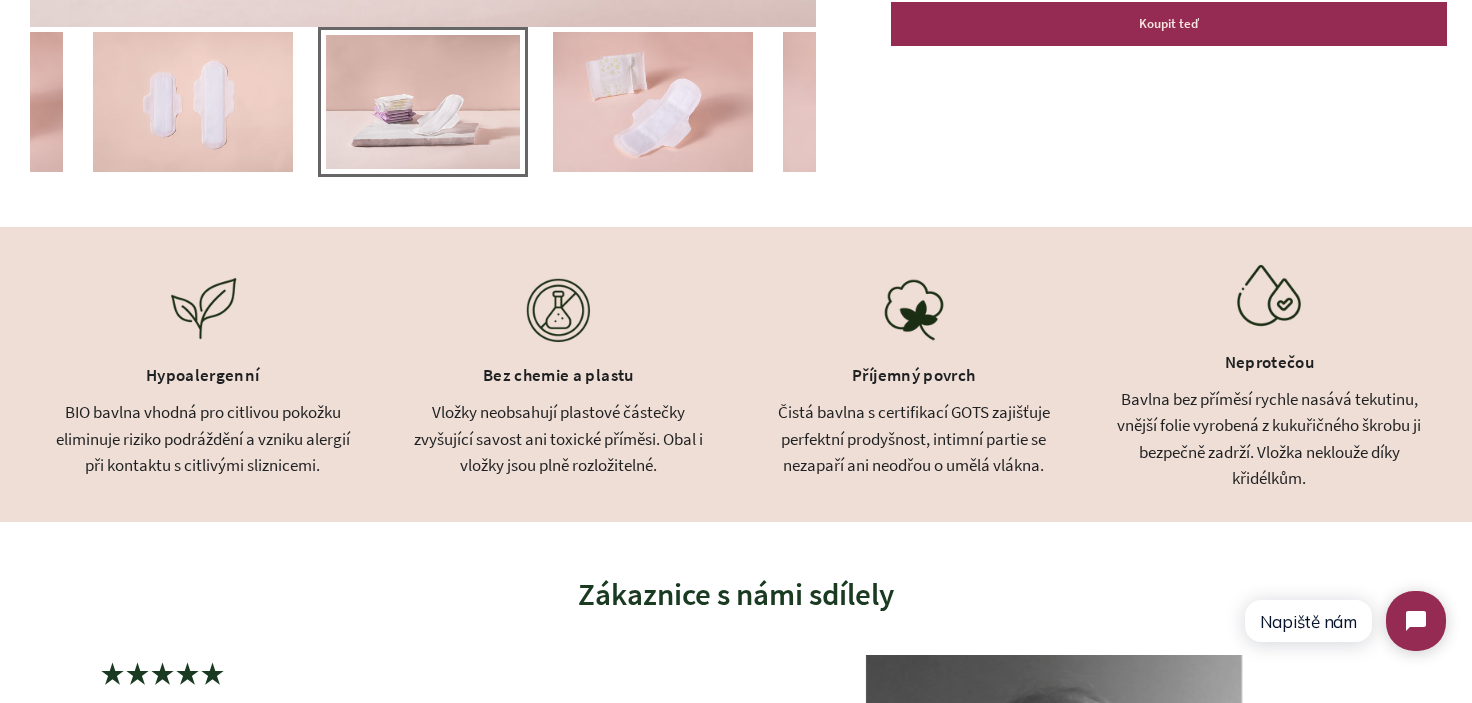 click on "Bez chemie a plastu" at bounding box center (559, 378) 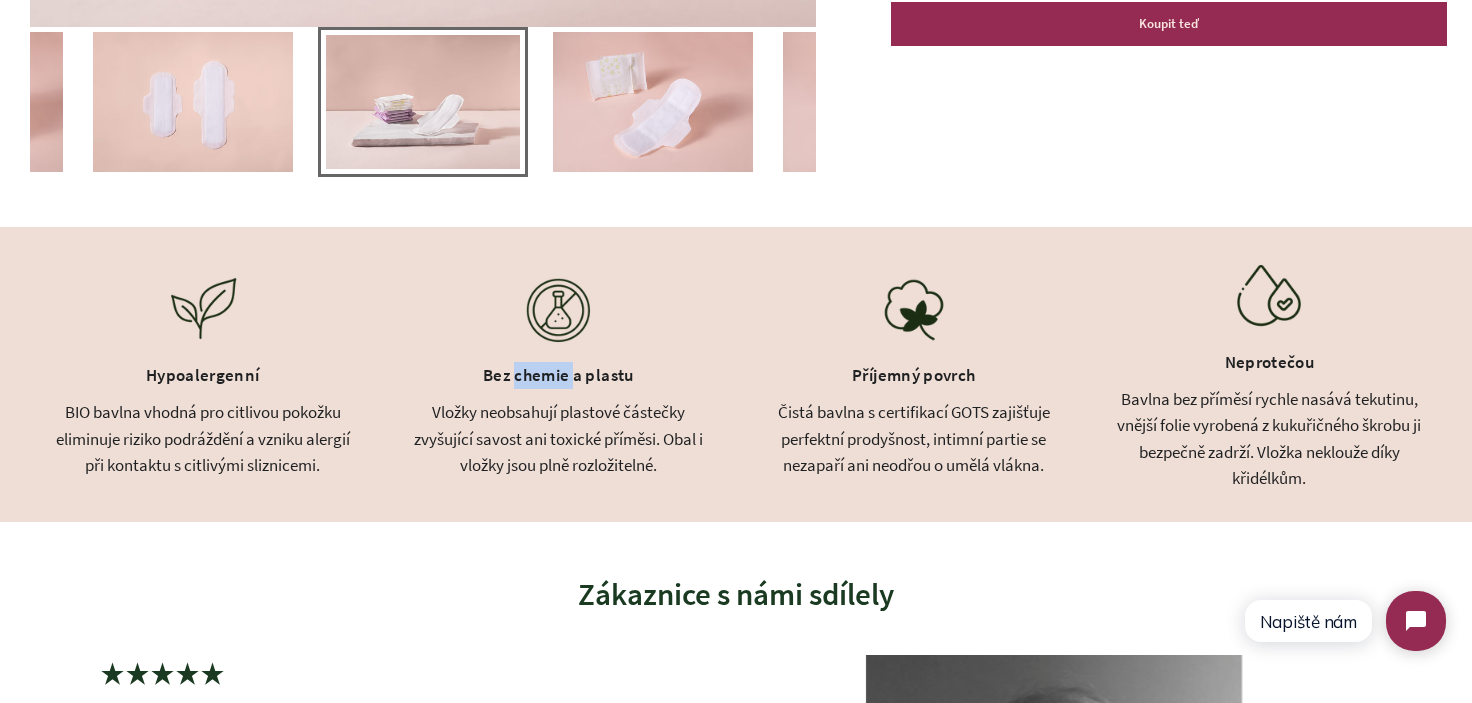 click on "Bez chemie a plastu" at bounding box center (559, 378) 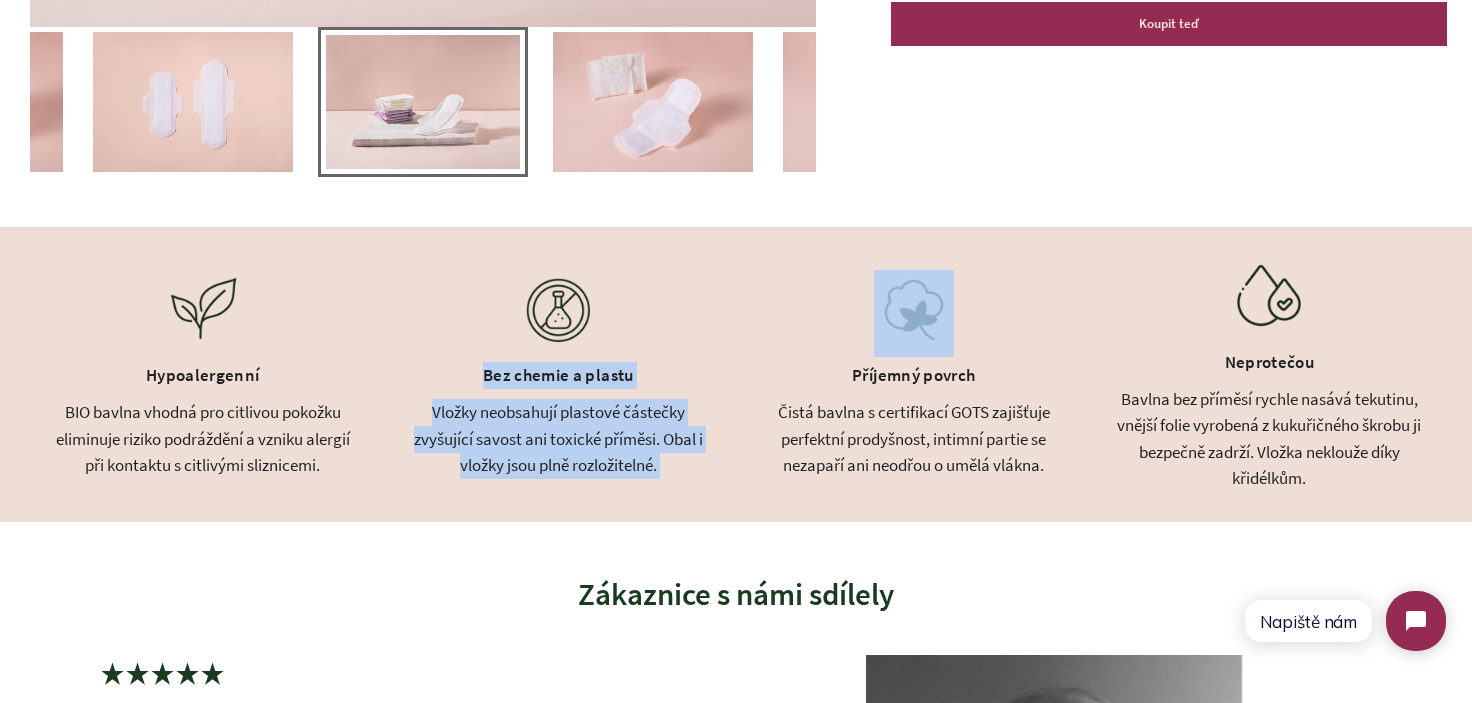 drag, startPoint x: 527, startPoint y: 386, endPoint x: 656, endPoint y: 471, distance: 154.48625 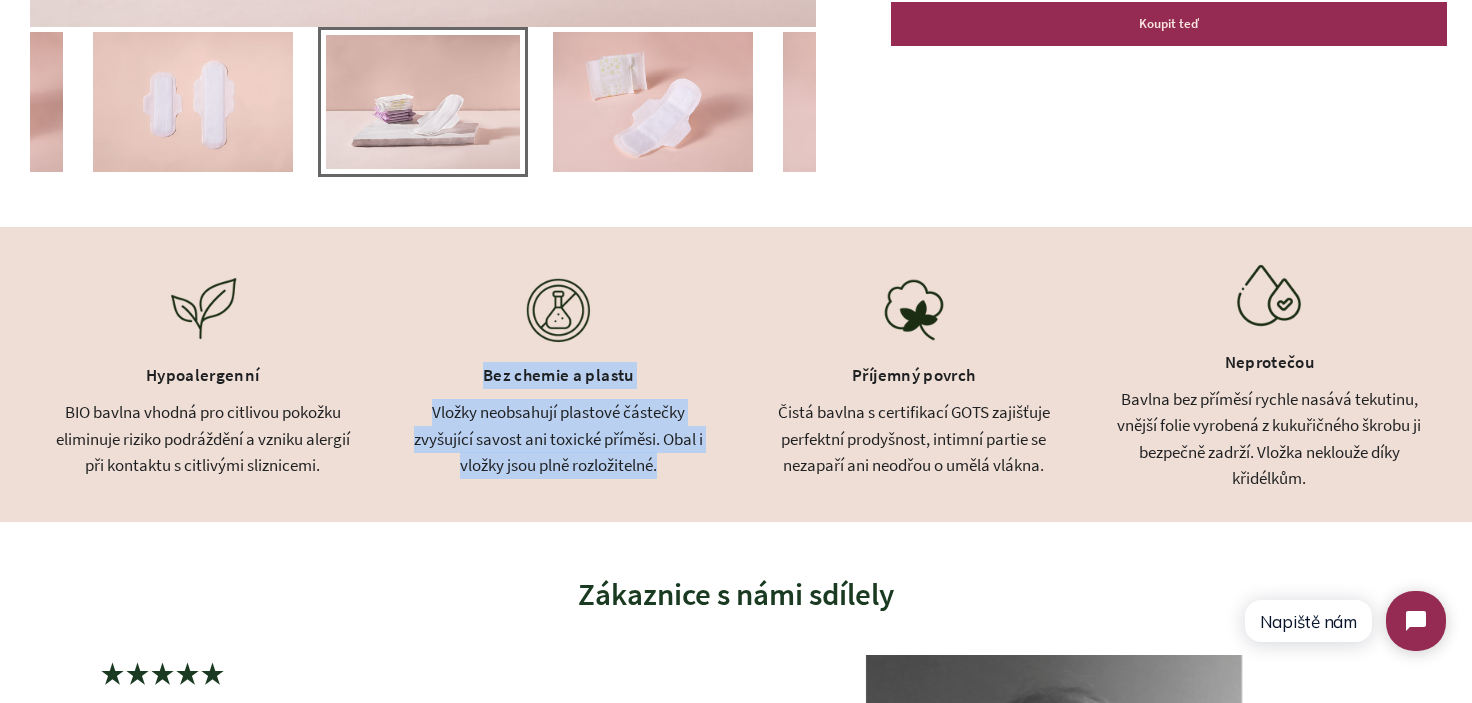 drag, startPoint x: 671, startPoint y: 467, endPoint x: 450, endPoint y: 372, distance: 240.55353 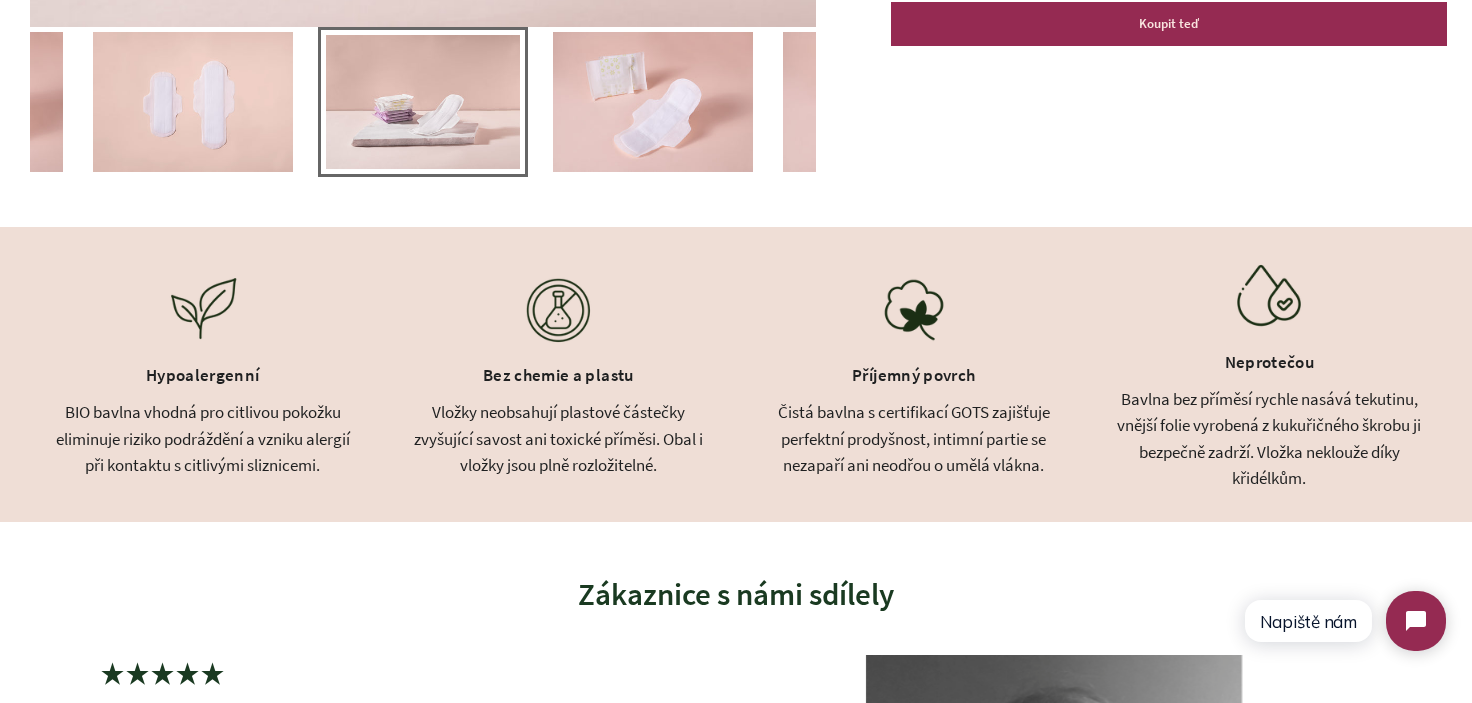 click on "Hypoalergenní" at bounding box center [203, 378] 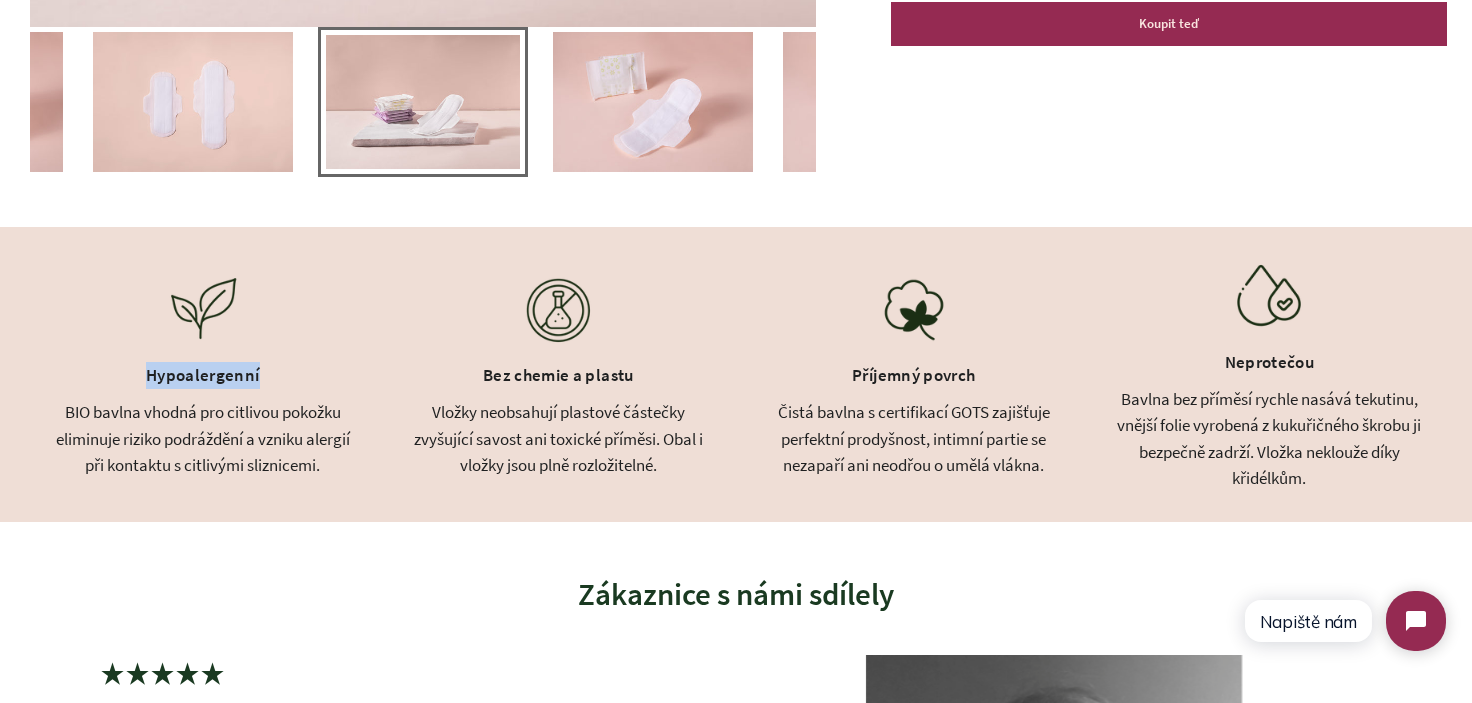 click on "Hypoalergenní" at bounding box center [203, 378] 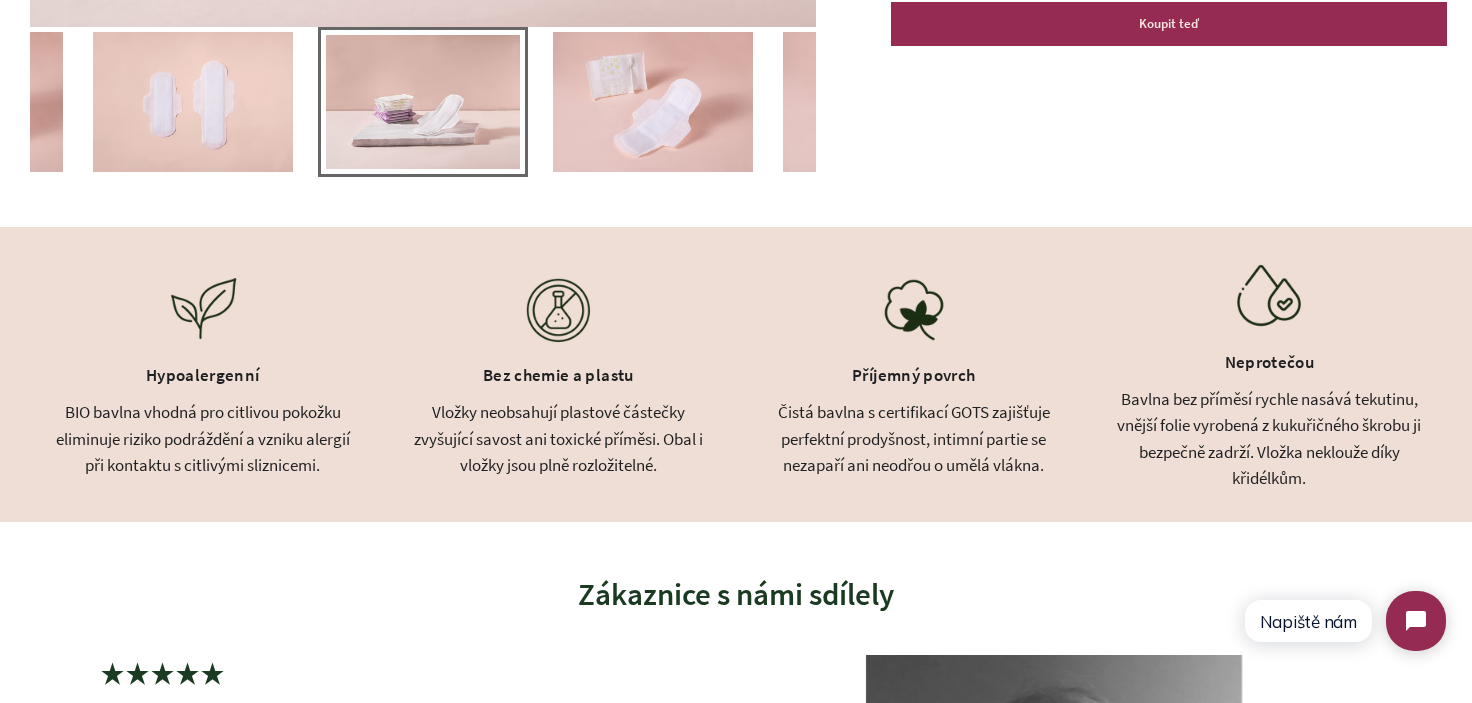 click on "Čistá bavlna s certifikací GOTS zajišťuje perfektní prodyšnost, intimní partie se nezapaří ani neodřou o umělá vlákna." at bounding box center [914, 439] 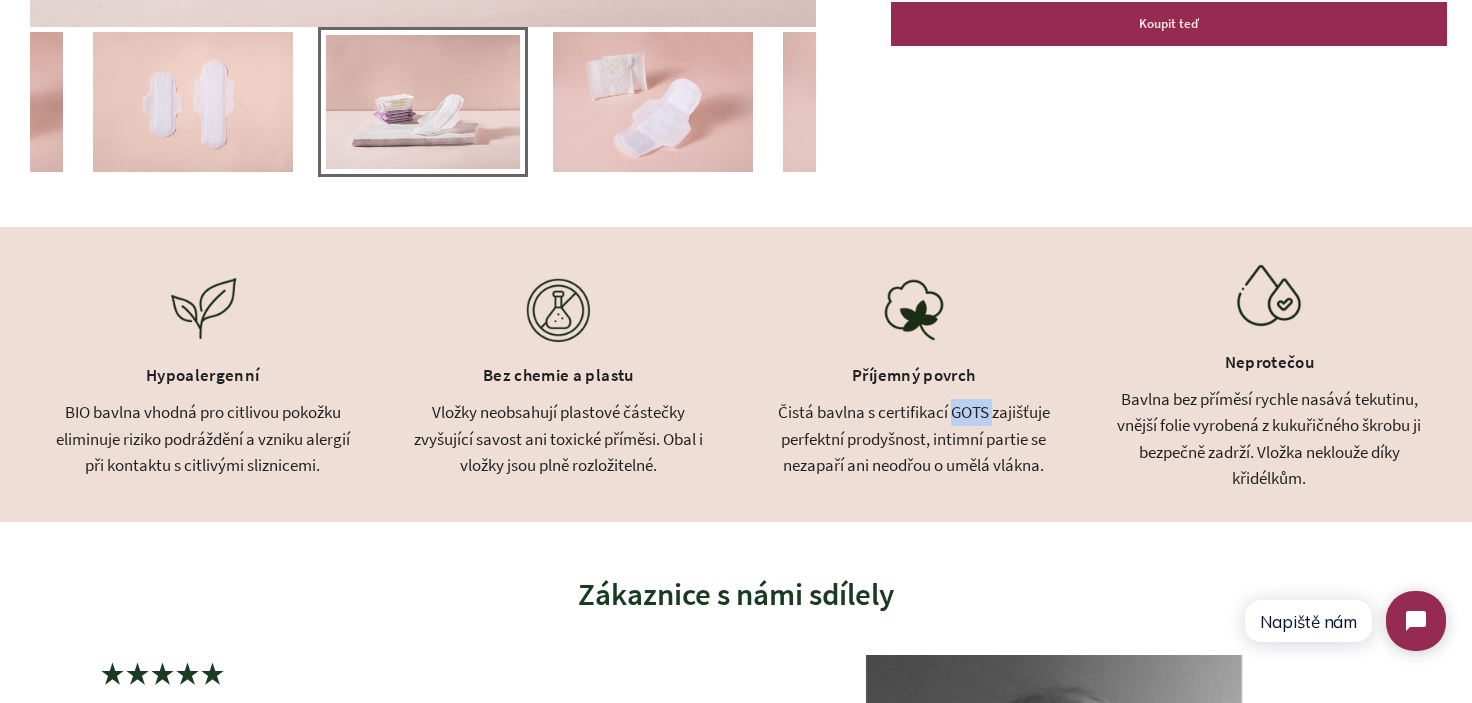 click on "Čistá bavlna s certifikací GOTS zajišťuje perfektní prodyšnost, intimní partie se nezapaří ani neodřou o umělá vlákna." at bounding box center (914, 439) 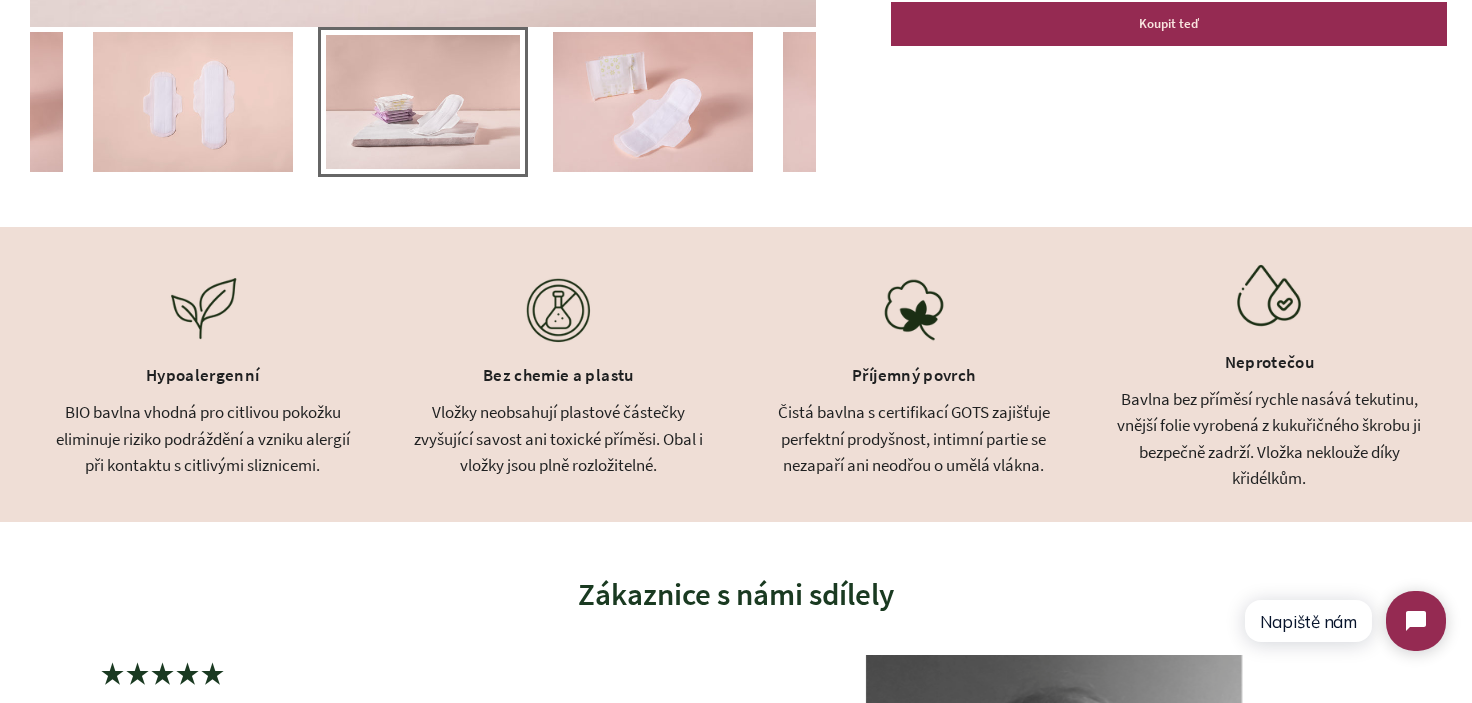 click on "Čistá bavlna s certifikací GOTS zajišťuje perfektní prodyšnost, intimní partie se nezapaří ani neodřou o umělá vlákna." at bounding box center (914, 439) 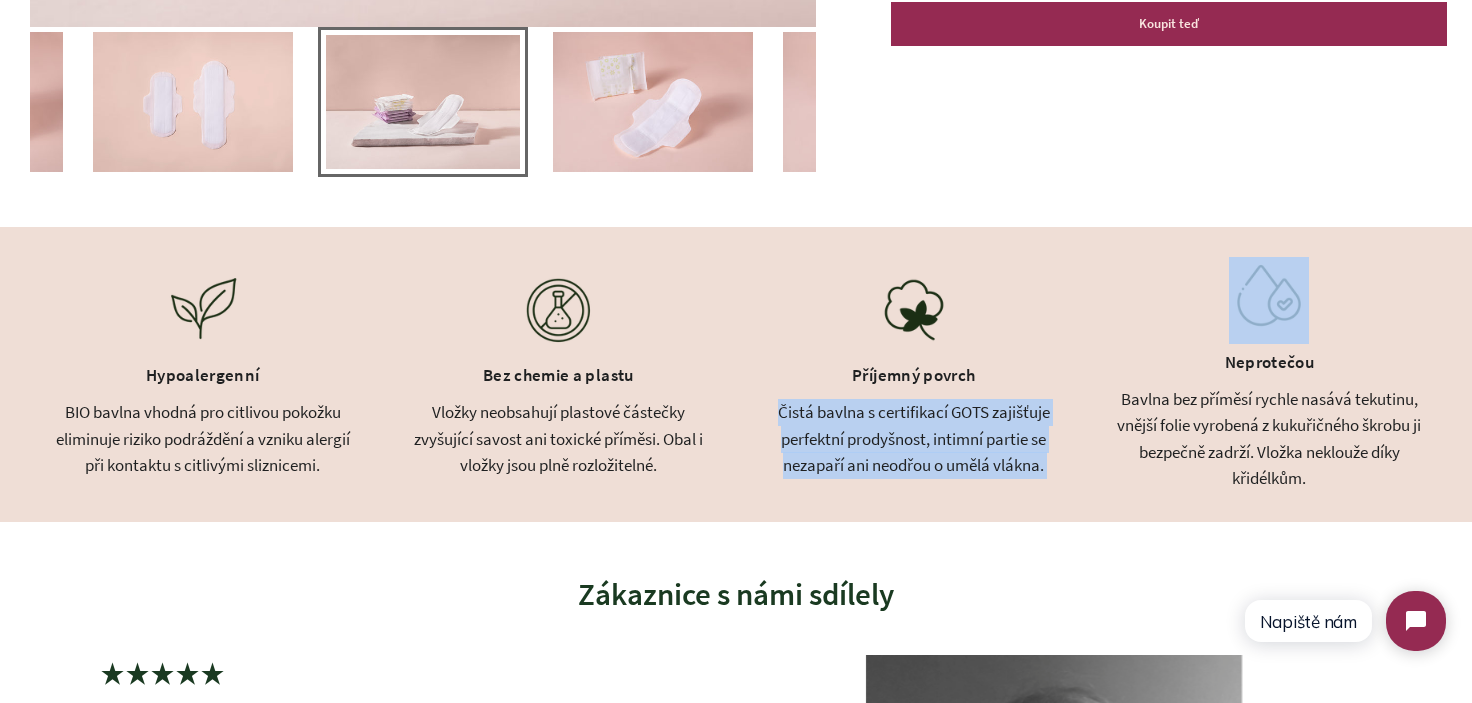 drag, startPoint x: 784, startPoint y: 413, endPoint x: 1063, endPoint y: 471, distance: 284.9649 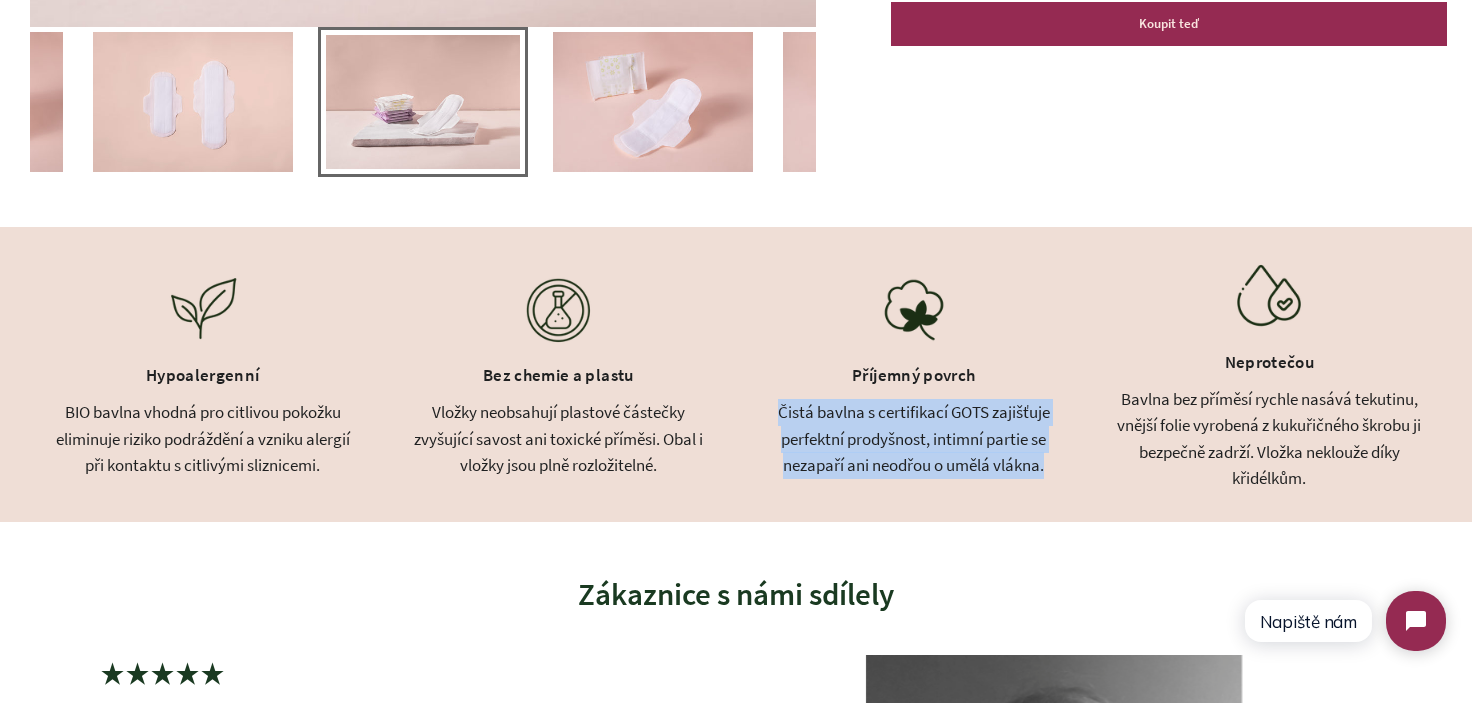drag, startPoint x: 1056, startPoint y: 467, endPoint x: 763, endPoint y: 417, distance: 297.2356 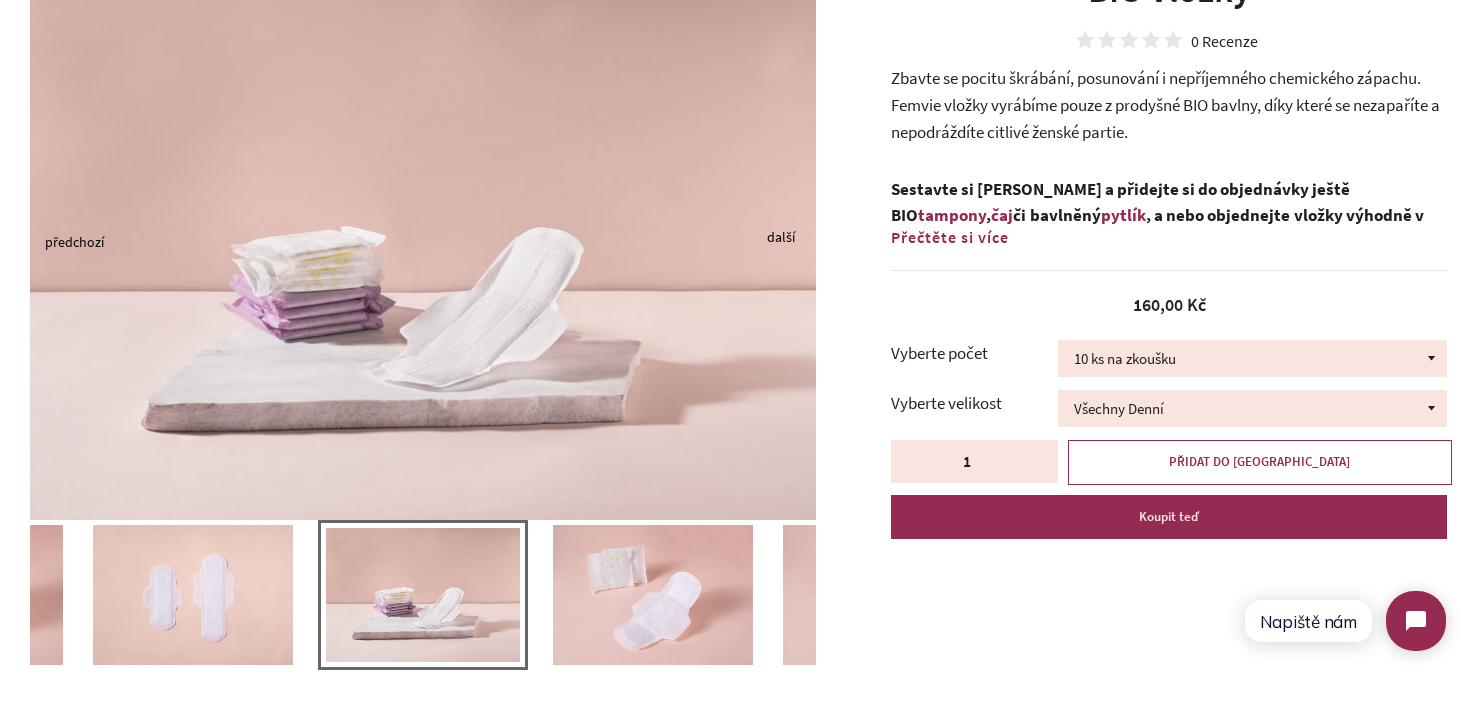scroll, scrollTop: 200, scrollLeft: 0, axis: vertical 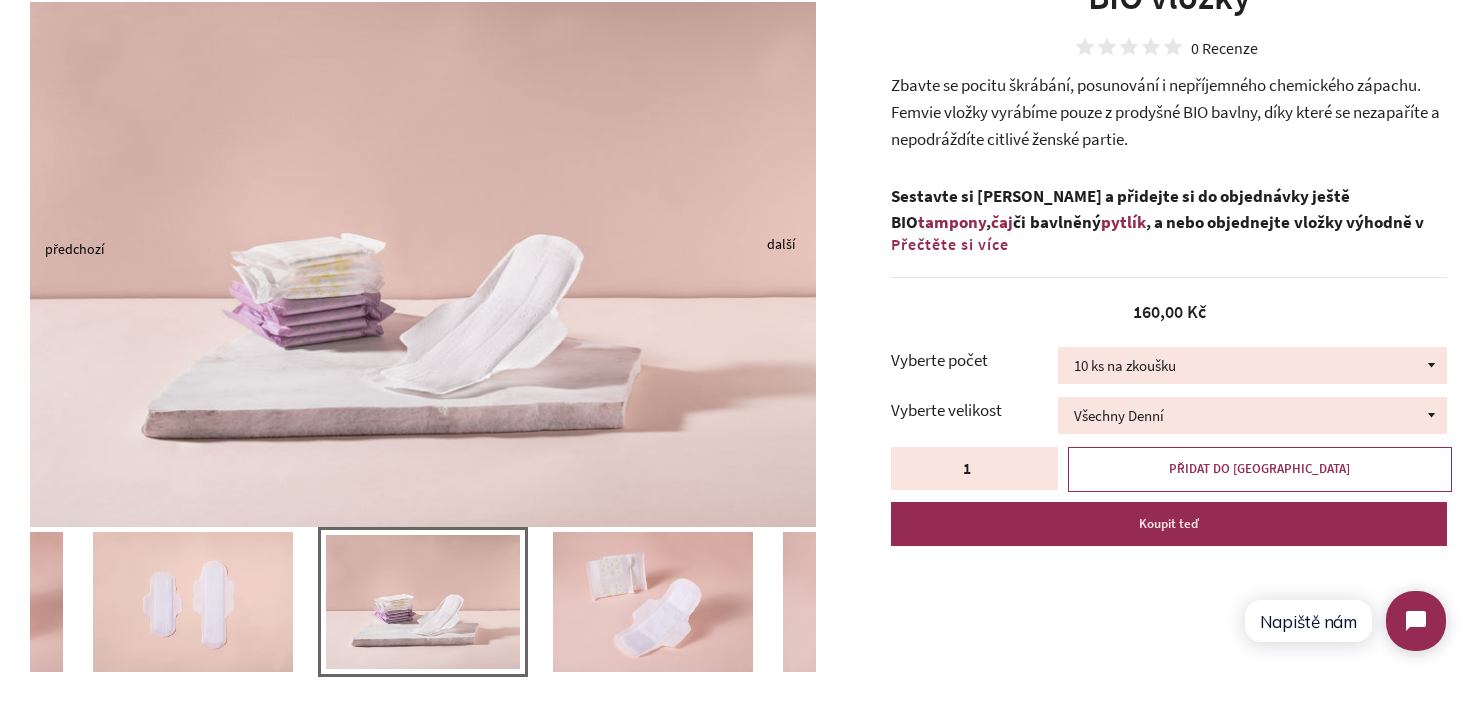 click on "Přečtěte si více" at bounding box center [950, 244] 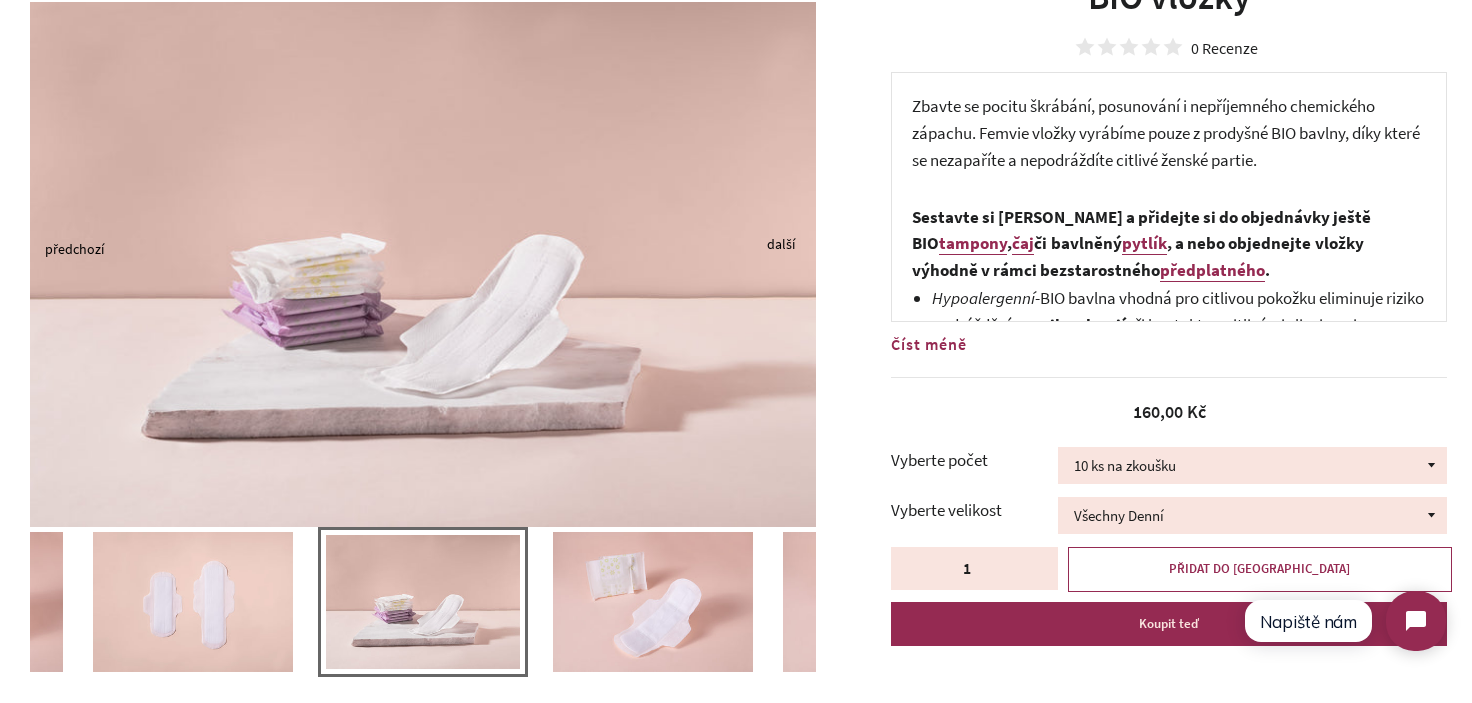 click on "Zbavte se pocitu škrábání, posunování i nepříjemného chemického zápachu. Femvie vložky vyrábíme pouze z prodyšné BIO bavlny, díky které se nezapaříte a nepodráždíte citlivé ženské partie." at bounding box center [1166, 132] 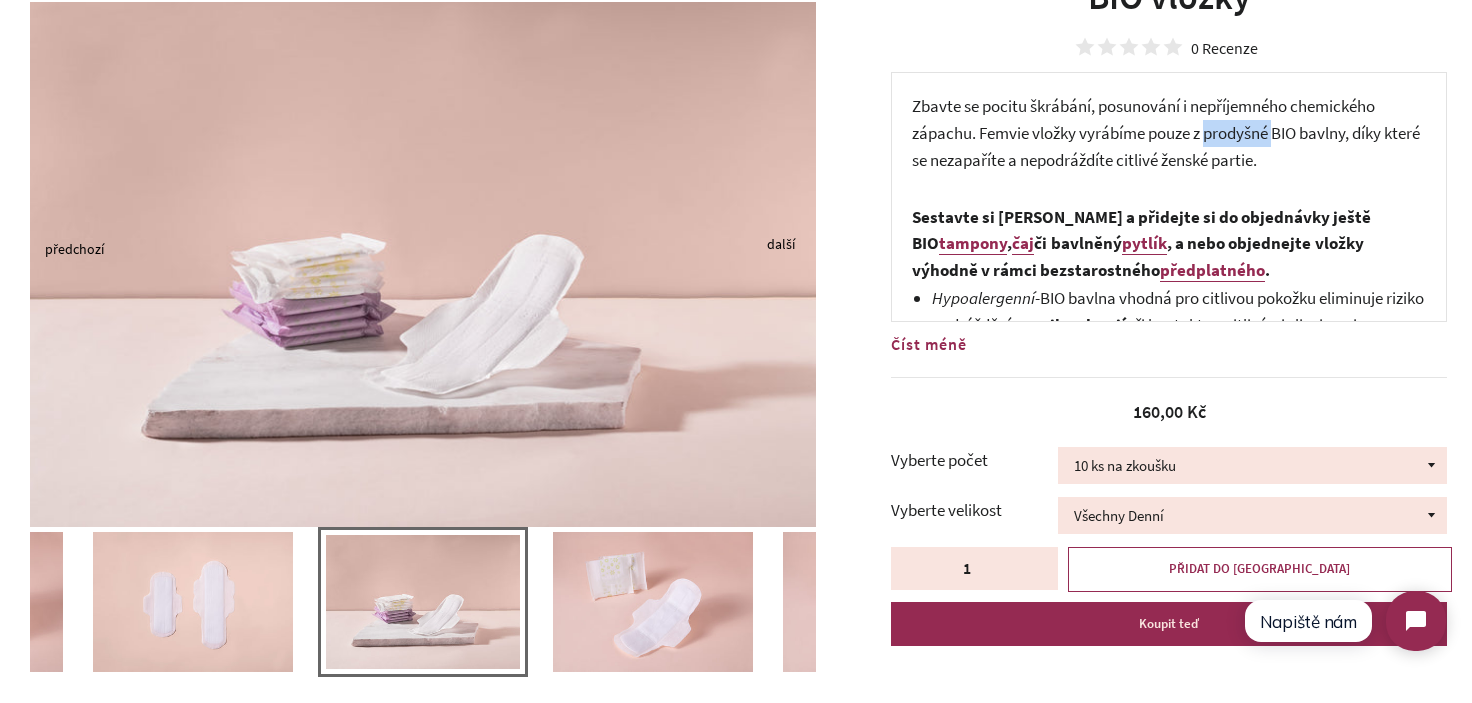 click on "Zbavte se pocitu škrábání, posunování i nepříjemného chemického zápachu. Femvie vložky vyrábíme pouze z prodyšné BIO bavlny, díky které se nezapaříte a nepodráždíte citlivé ženské partie." at bounding box center (1166, 132) 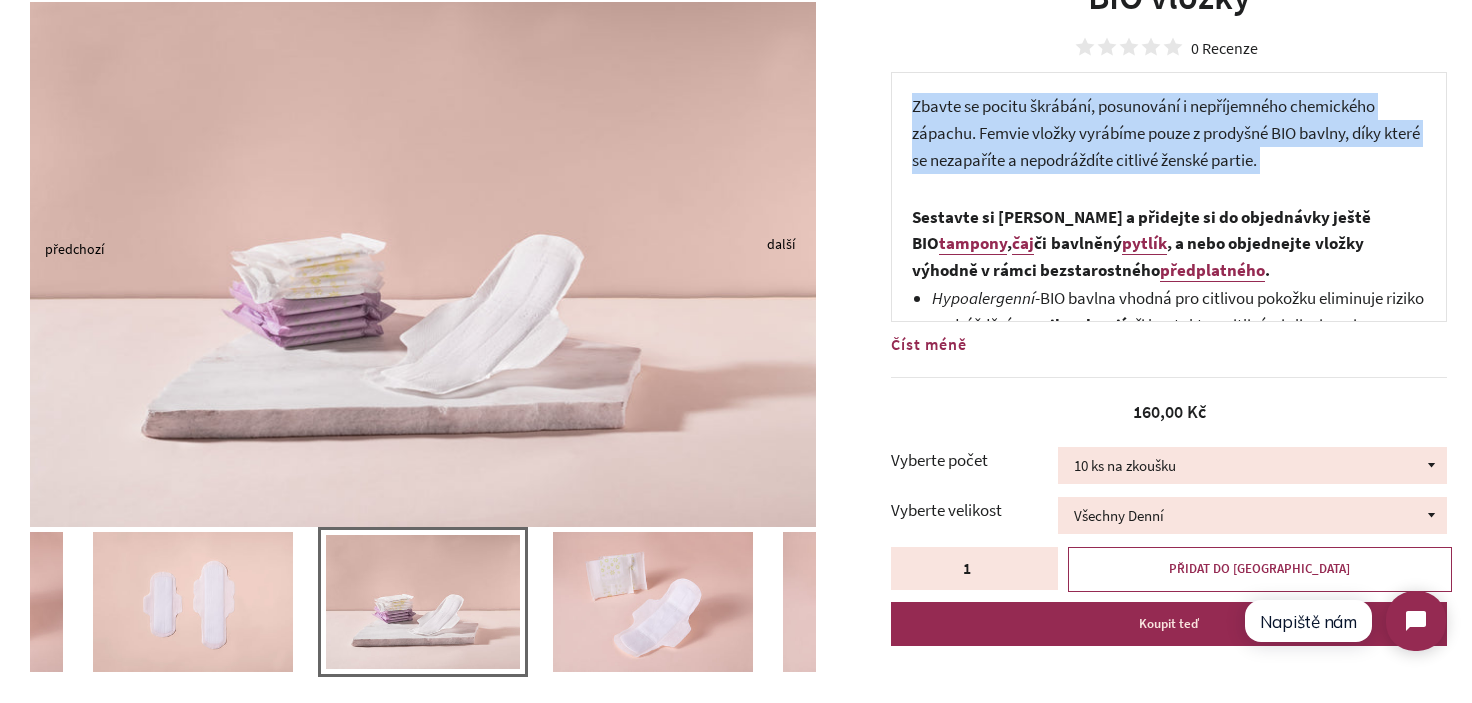 click on "Zbavte se pocitu škrábání, posunování i nepříjemného chemického zápachu. Femvie vložky vyrábíme pouze z prodyšné BIO bavlny, díky které se nezapaříte a nepodráždíte citlivé ženské partie." at bounding box center (1166, 132) 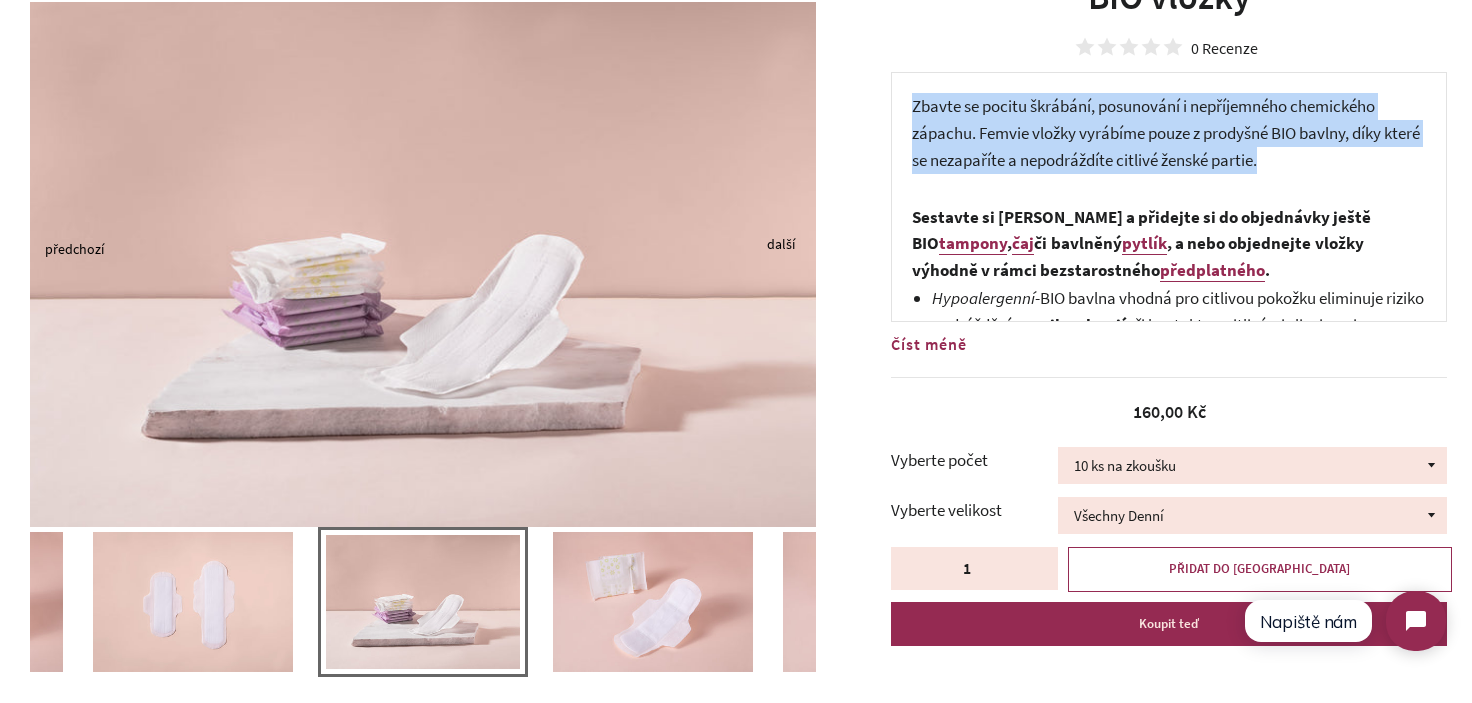 drag, startPoint x: 1324, startPoint y: 155, endPoint x: 913, endPoint y: 115, distance: 412.9419 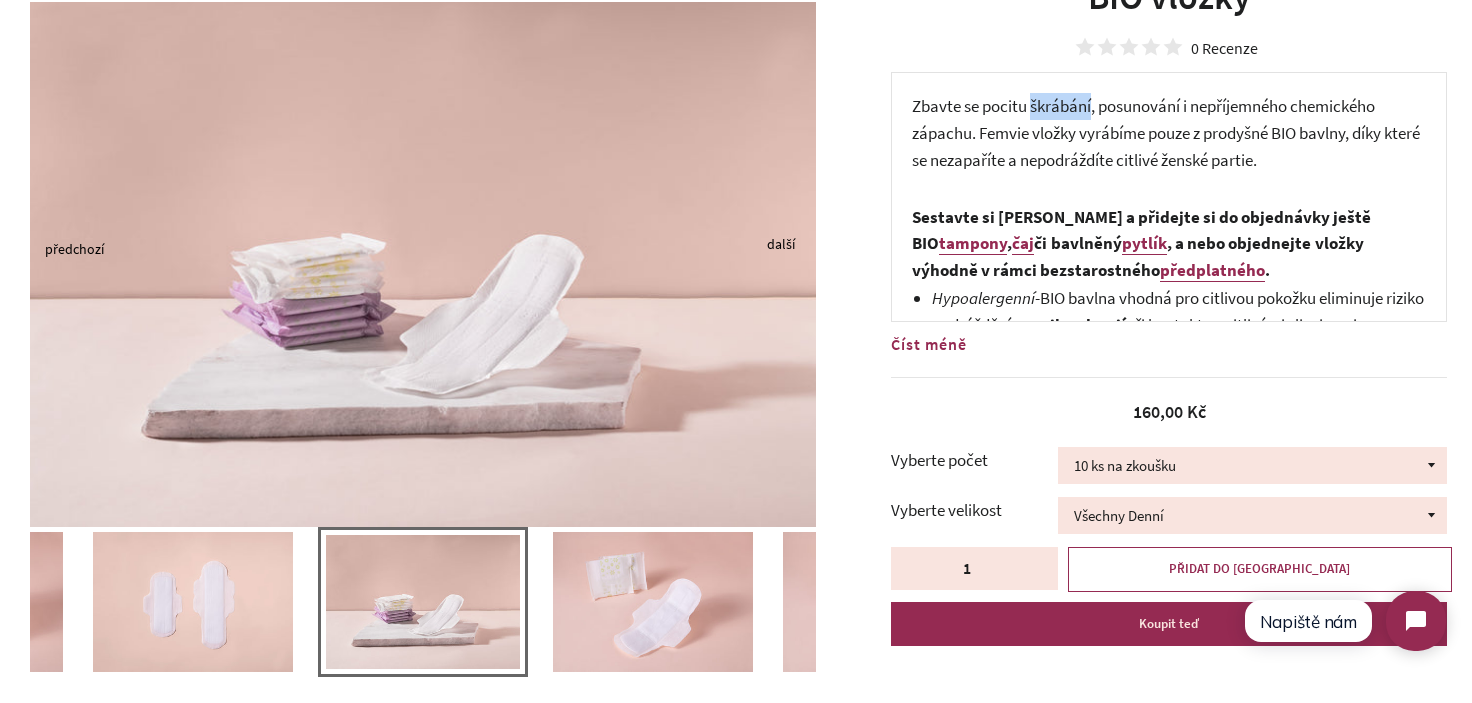 click on "Zbavte se pocitu škrábání, posunování i nepříjemného chemického zápachu. Femvie vložky vyrábíme pouze z prodyšné BIO bavlny, díky které se nezapaříte a nepodráždíte citlivé ženské partie." at bounding box center (1166, 132) 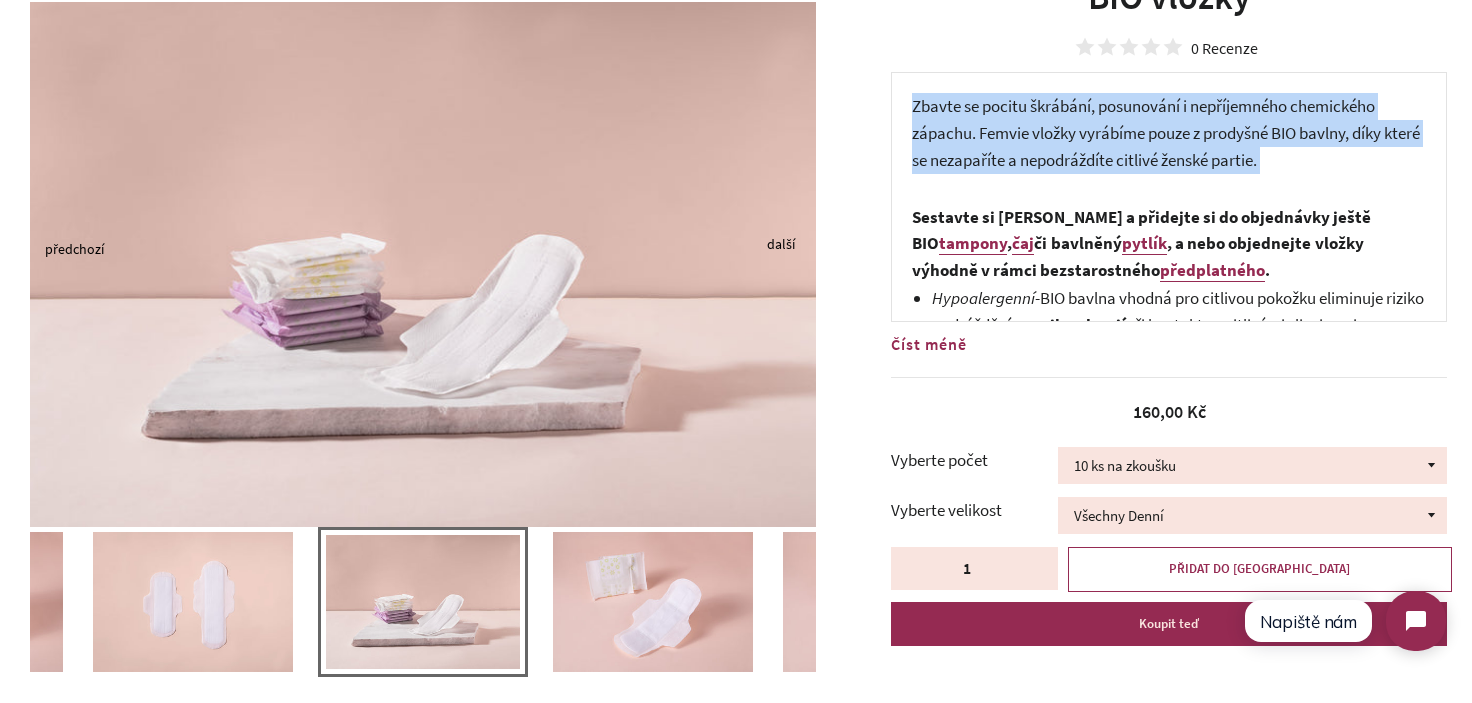 click on "Zbavte se pocitu škrábání, posunování i nepříjemného chemického zápachu. Femvie vložky vyrábíme pouze z prodyšné BIO bavlny, díky které se nezapaříte a nepodráždíte citlivé ženské partie." at bounding box center (1166, 132) 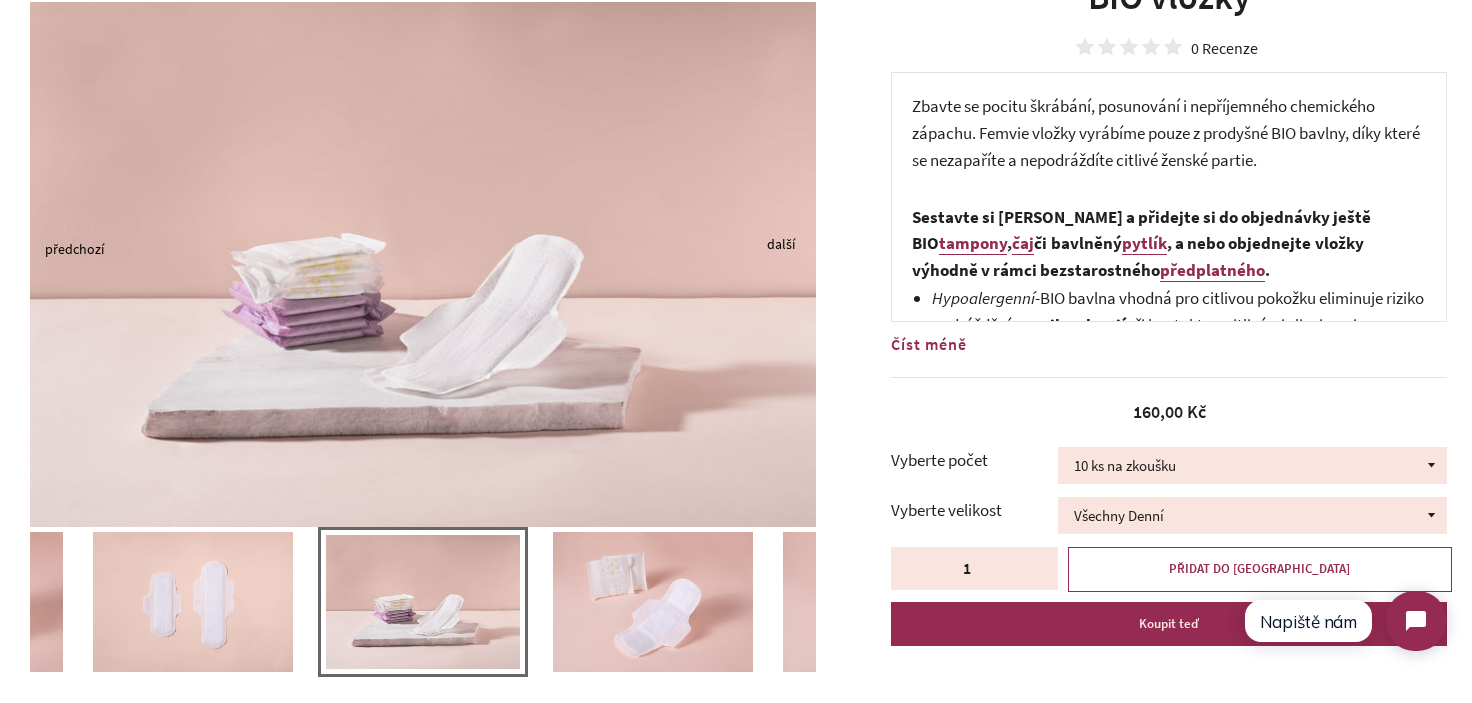 click on "Zbavte se pocitu škrábání, posunování i nepříjemného chemického zápachu. Femvie vložky vyrábíme pouze z prodyšné BIO bavlny, díky které se nezapaříte a nepodráždíte citlivé ženské partie." at bounding box center (1166, 132) 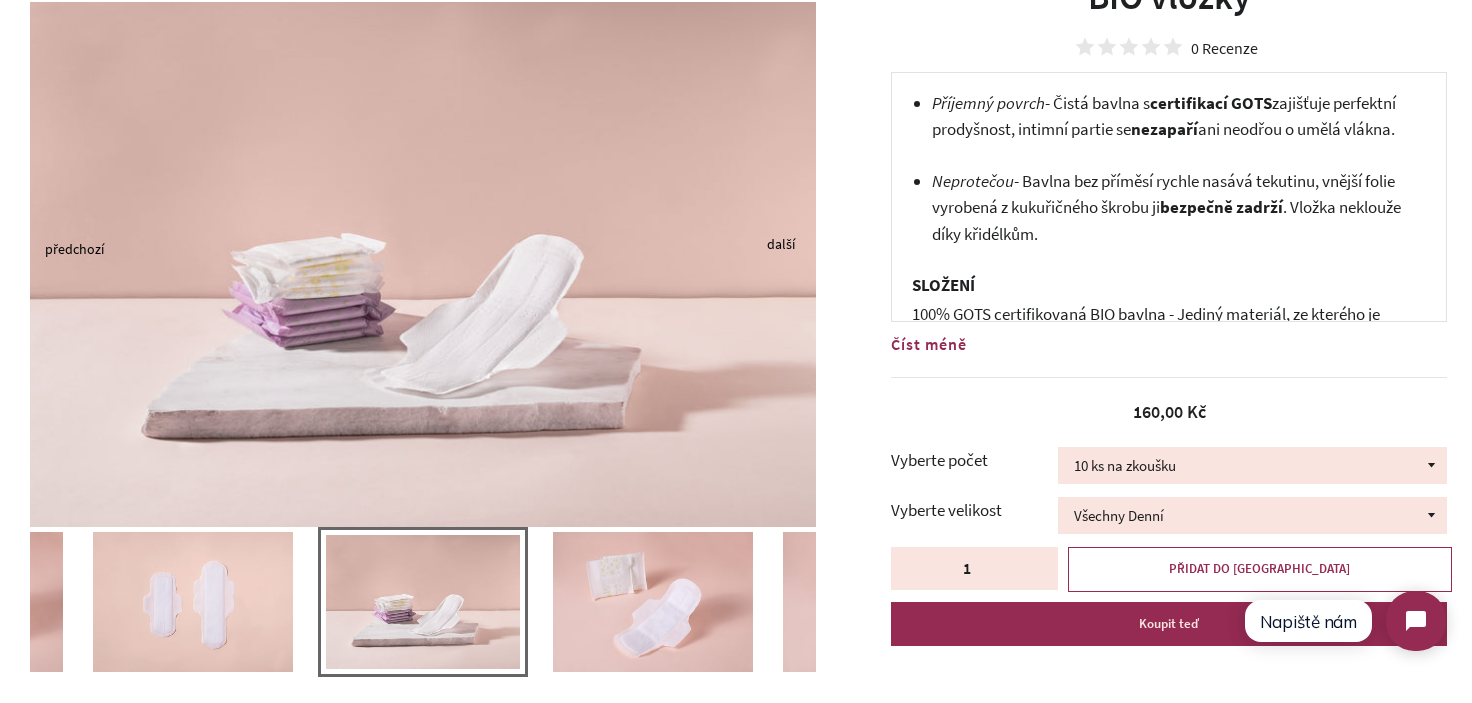scroll, scrollTop: 364, scrollLeft: 0, axis: vertical 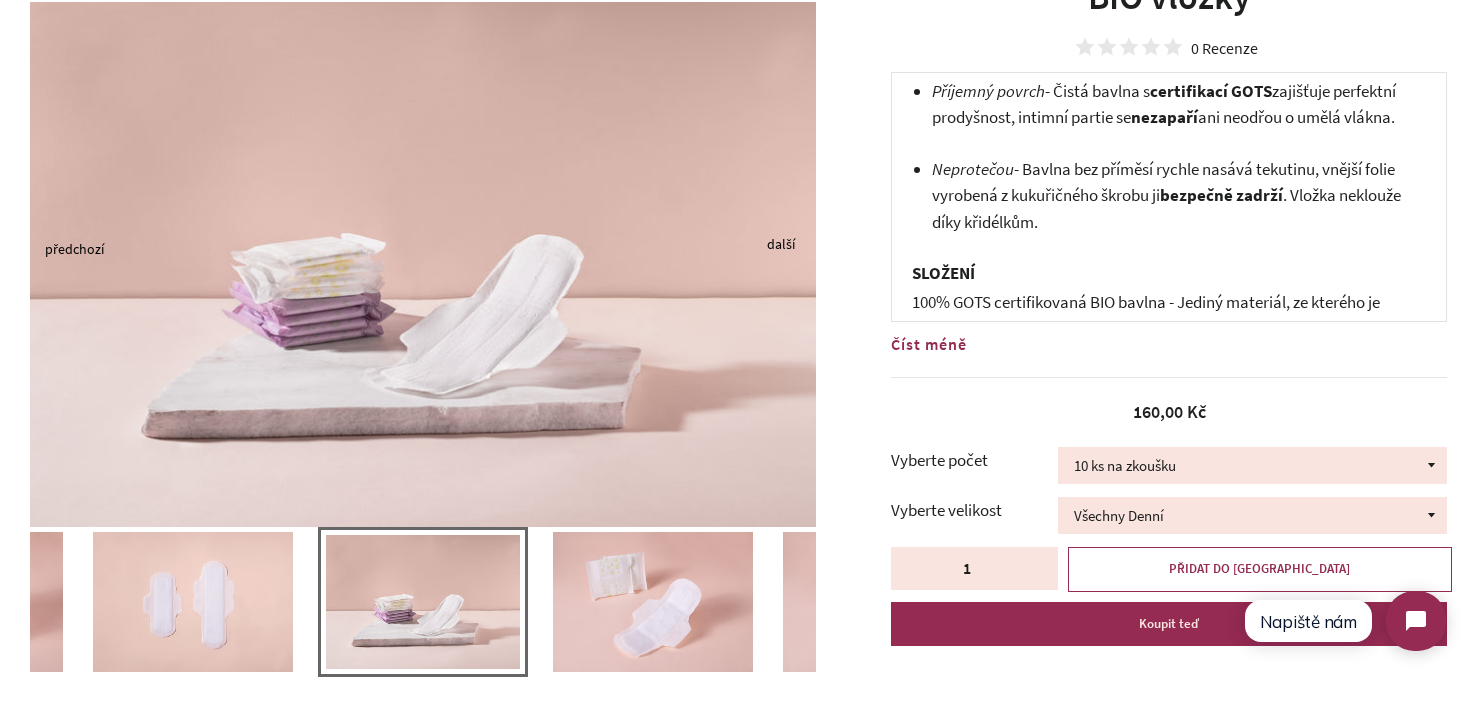 click on "Příjemný povrch  - Čistá bavlna s  certifikací GOTS  zajišťuje perfektní prodyšnost, intimní partie se  nezapaří  ani neodřou o umělá vlákna." at bounding box center (1179, 104) 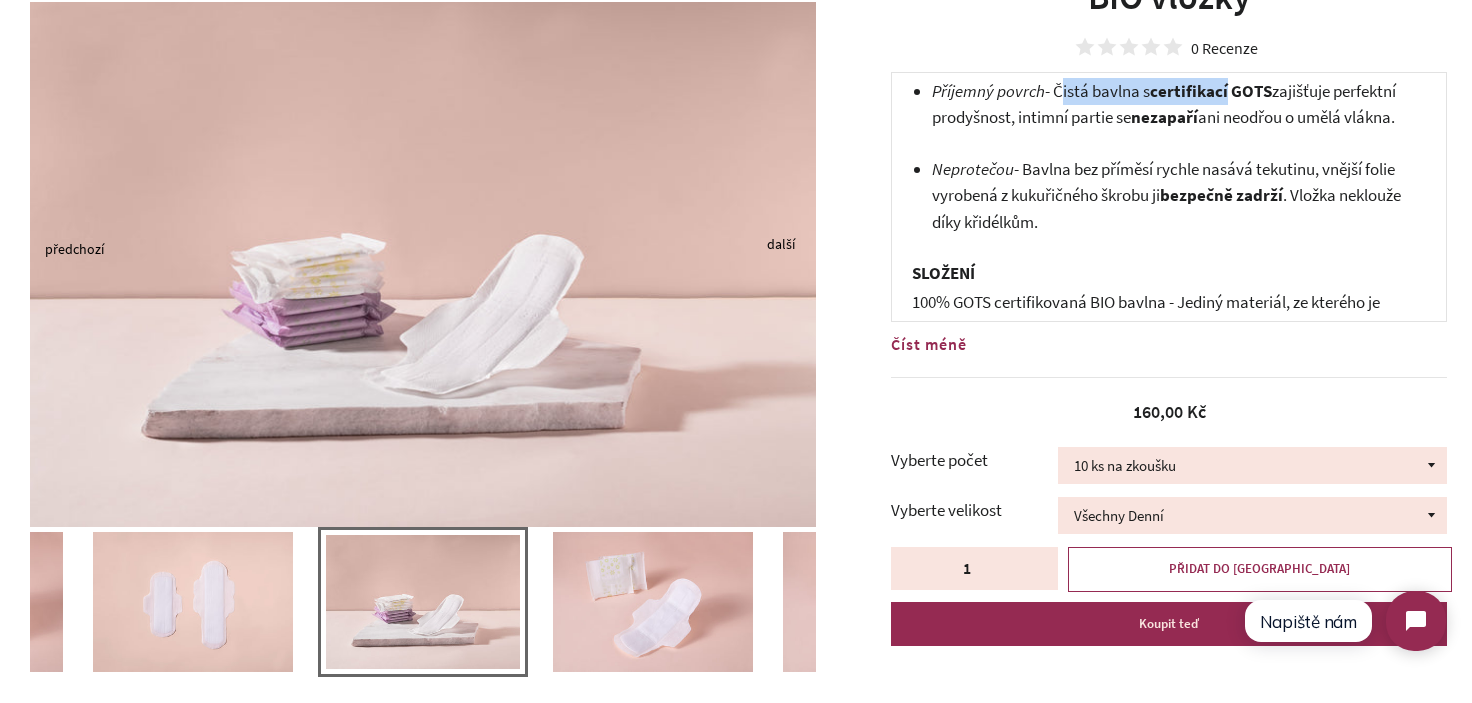 drag, startPoint x: 1077, startPoint y: 118, endPoint x: 1220, endPoint y: 108, distance: 143.34923 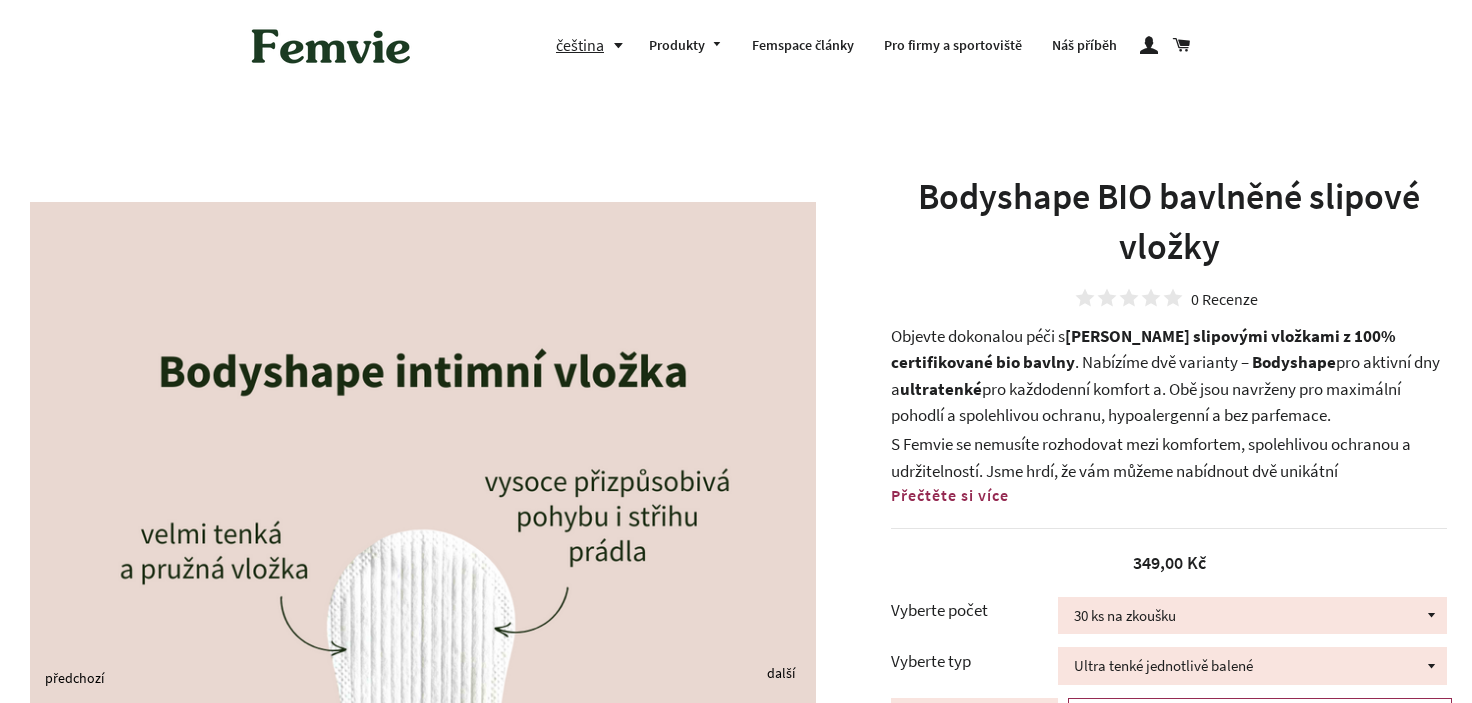 scroll, scrollTop: 424, scrollLeft: 0, axis: vertical 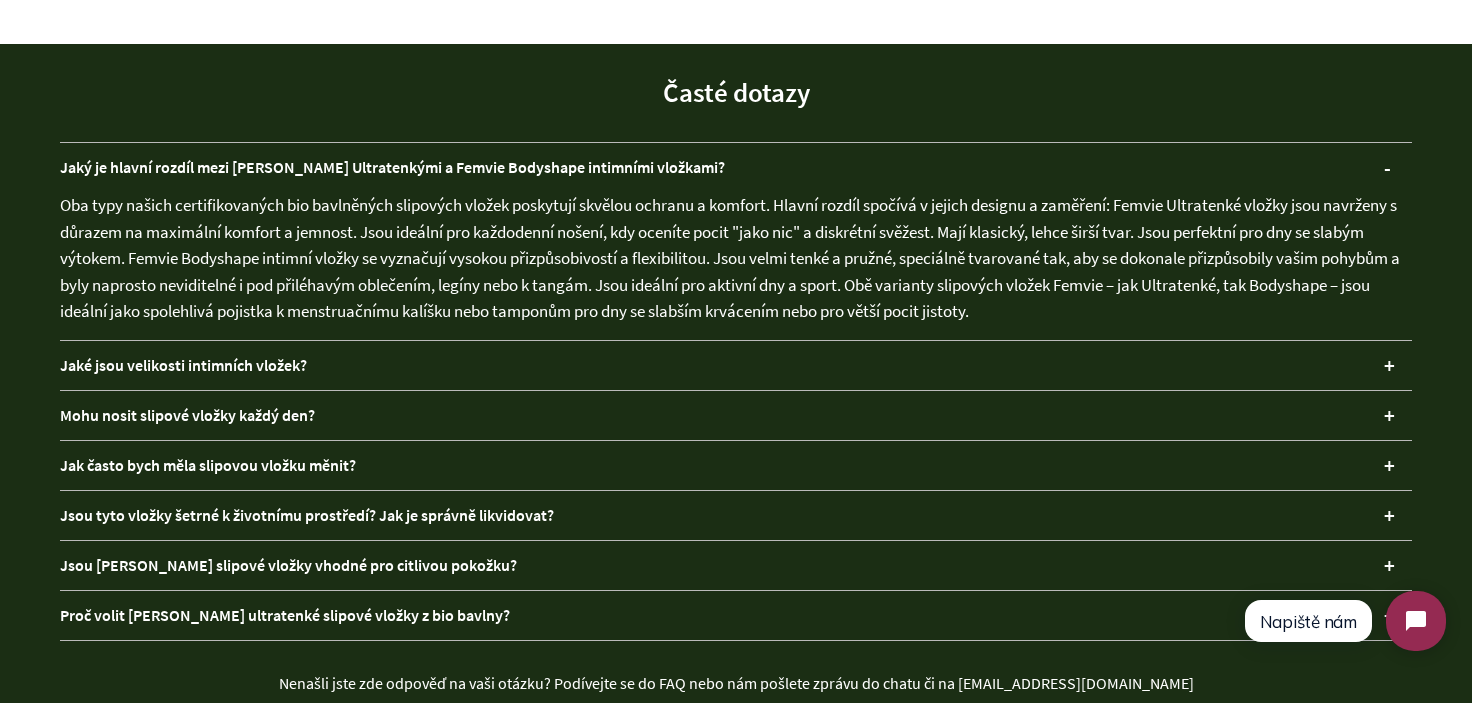 click on "Oba typy našich certifikovaných bio bavlněných slipových vložek poskytují skvělou ochranu a komfort. Hlavní rozdíl spočívá v jejich designu a zaměření:
Femvie Ultratenké vložky jsou navrženy s důrazem na maximální komfort a jemnost. Jsou ideální pro každodenní nošení, kdy oceníte pocit "jako nic" a diskrétní svěžest. Mají klasický, lehce širší tvar. Jsou perfektní pro dny se slabým výtokem.
Femvie Bodyshape intimní vložky se vyznačují vysokou přizpůsobivostí a flexibilitou. Jsou velmi tenké a pružné, speciálně tvarované tak, aby se dokonale přizpůsobily vašim pohybům a byly naprosto neviditelné i pod přiléhavým oblečením, legíny nebo k tangám. Jsou ideální pro aktivní dny a sport.
Obě varianty slipových vložek Femvie – jak Ultratenké, tak Bodyshape – jsou ideální jako spolehlivá pojistka k menstruačnímu kalíšku nebo tamponům pro dny se slabším krvácením nebo pro větší pocit jistoty." at bounding box center (736, 266) 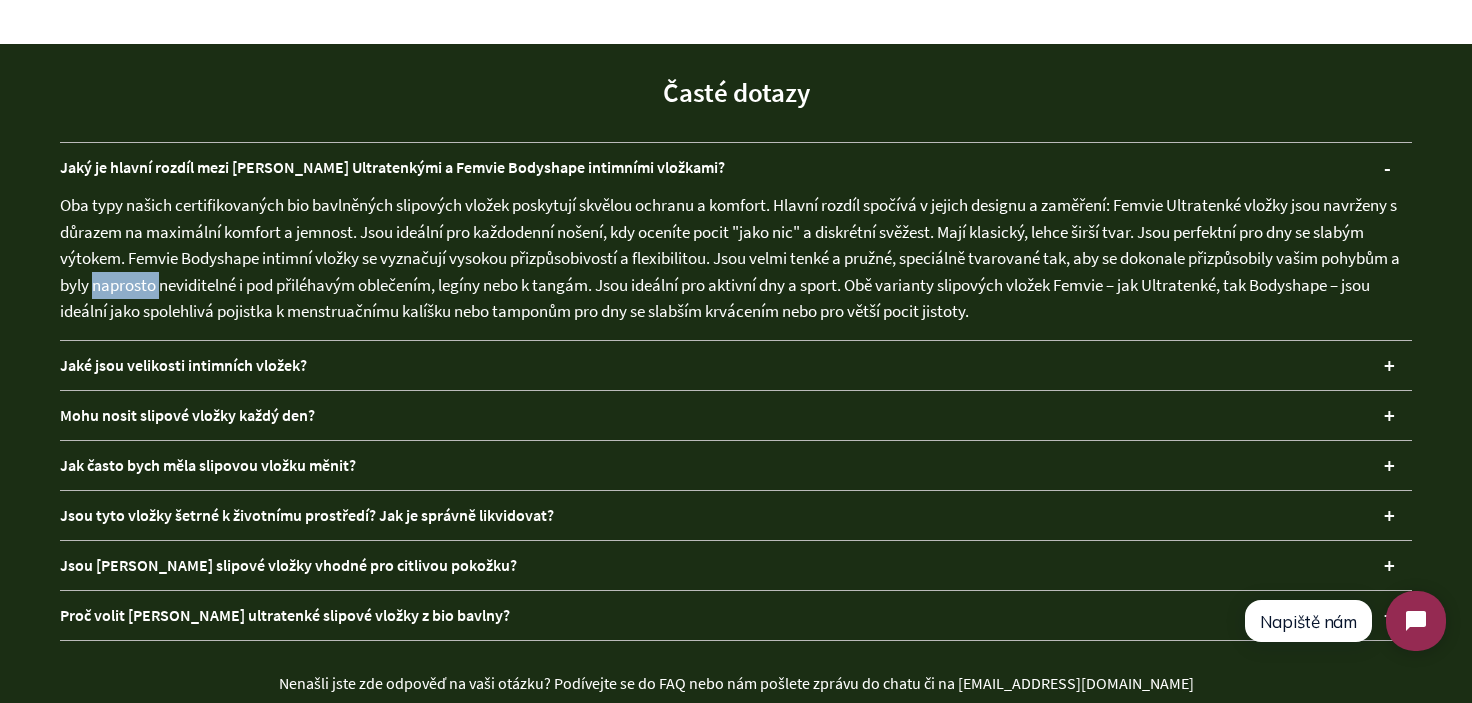 click on "Oba typy našich certifikovaných bio bavlněných slipových vložek poskytují skvělou ochranu a komfort. Hlavní rozdíl spočívá v jejich designu a zaměření:
Femvie Ultratenké vložky jsou navrženy s důrazem na maximální komfort a jemnost. Jsou ideální pro každodenní nošení, kdy oceníte pocit "jako nic" a diskrétní svěžest. Mají klasický, lehce širší tvar. Jsou perfektní pro dny se slabým výtokem.
Femvie Bodyshape intimní vložky se vyznačují vysokou přizpůsobivostí a flexibilitou. Jsou velmi tenké a pružné, speciálně tvarované tak, aby se dokonale přizpůsobily vašim pohybům a byly naprosto neviditelné i pod přiléhavým oblečením, legíny nebo k tangám. Jsou ideální pro aktivní dny a sport.
Obě varianty slipových vložek Femvie – jak Ultratenké, tak Bodyshape – jsou ideální jako spolehlivá pojistka k menstruačnímu kalíšku nebo tamponům pro dny se slabším krvácením nebo pro větší pocit jistoty." at bounding box center [736, 266] 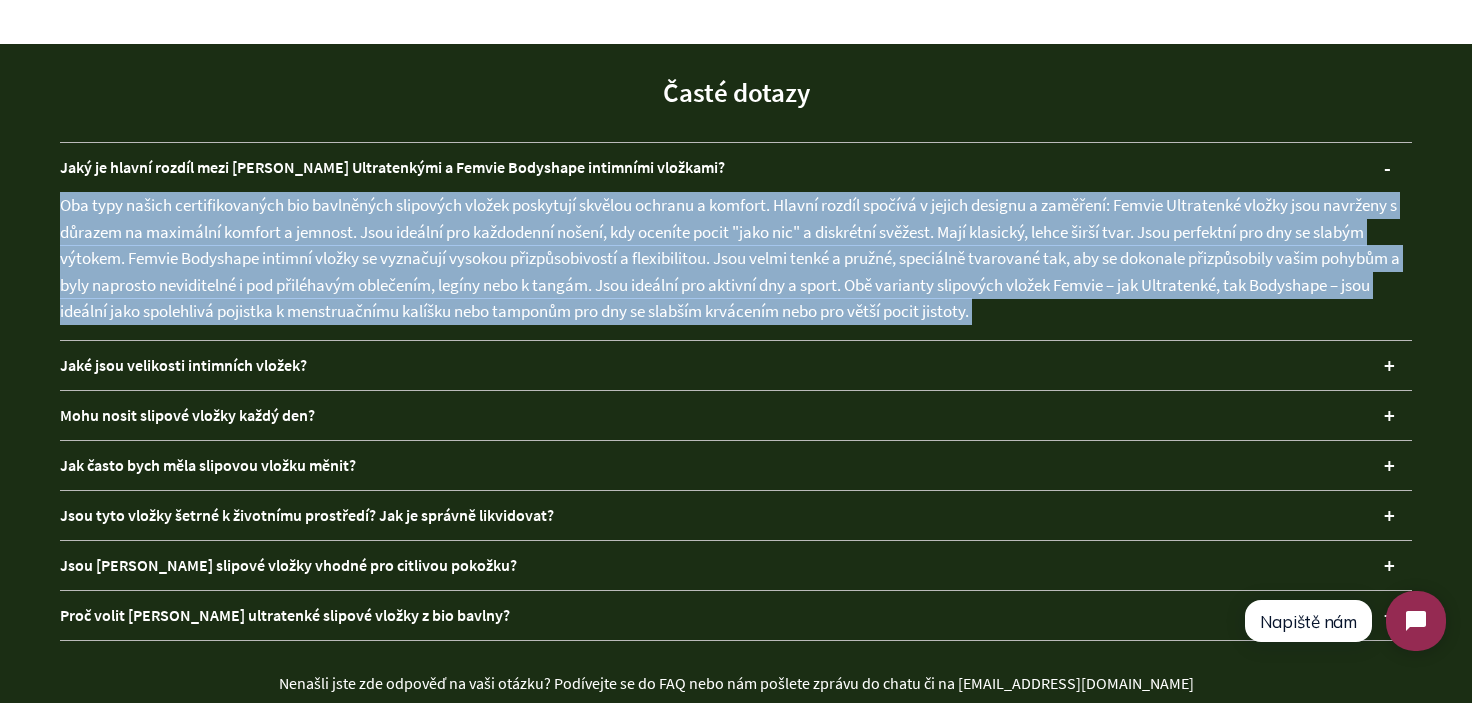 click on "Oba typy našich certifikovaných bio bavlněných slipových vložek poskytují skvělou ochranu a komfort. Hlavní rozdíl spočívá v jejich designu a zaměření:
Femvie Ultratenké vložky jsou navrženy s důrazem na maximální komfort a jemnost. Jsou ideální pro každodenní nošení, kdy oceníte pocit "jako nic" a diskrétní svěžest. Mají klasický, lehce širší tvar. Jsou perfektní pro dny se slabým výtokem.
Femvie Bodyshape intimní vložky se vyznačují vysokou přizpůsobivostí a flexibilitou. Jsou velmi tenké a pružné, speciálně tvarované tak, aby se dokonale přizpůsobily vašim pohybům a byly naprosto neviditelné i pod přiléhavým oblečením, legíny nebo k tangám. Jsou ideální pro aktivní dny a sport.
Obě varianty slipových vložek Femvie – jak Ultratenké, tak Bodyshape – jsou ideální jako spolehlivá pojistka k menstruačnímu kalíšku nebo tamponům pro dny se slabším krvácením nebo pro větší pocit jistoty." at bounding box center (736, 266) 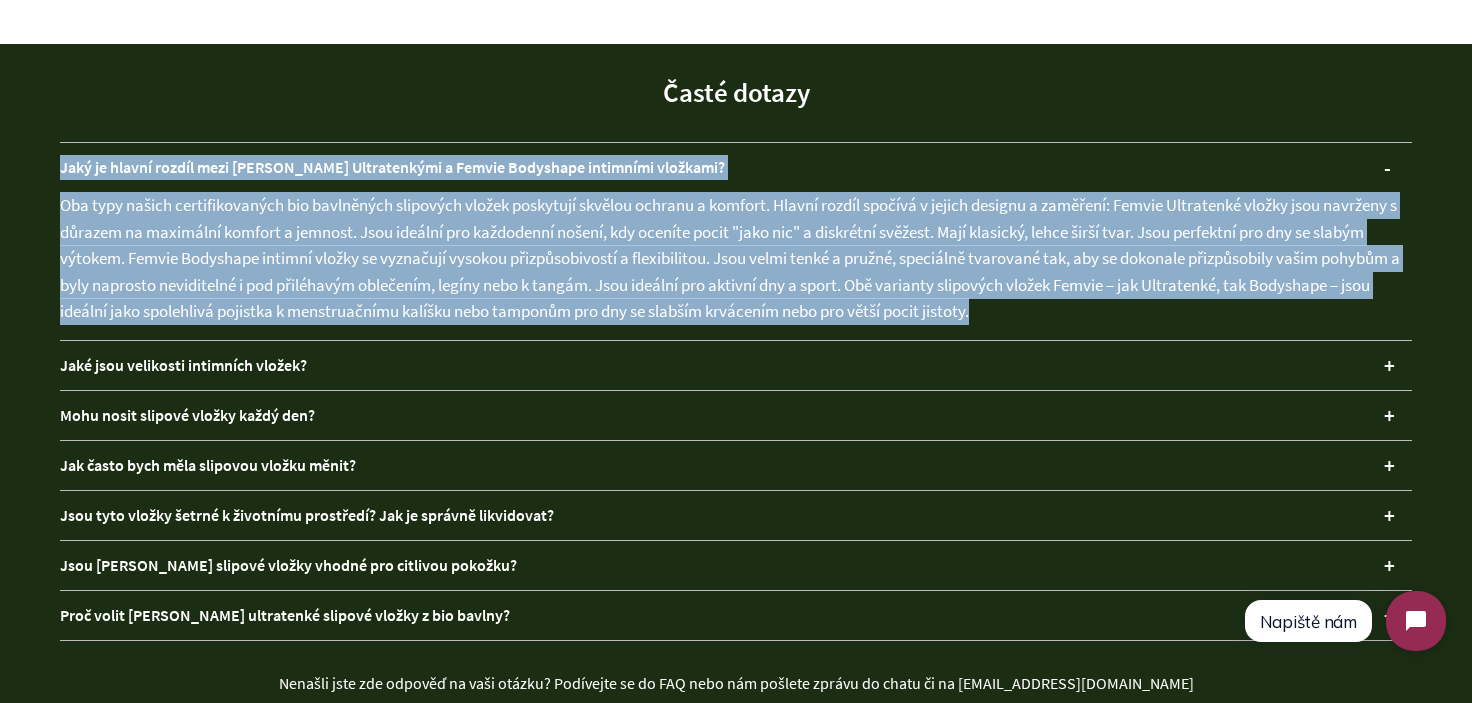 drag, startPoint x: 55, startPoint y: 179, endPoint x: 1283, endPoint y: 311, distance: 1235.0741 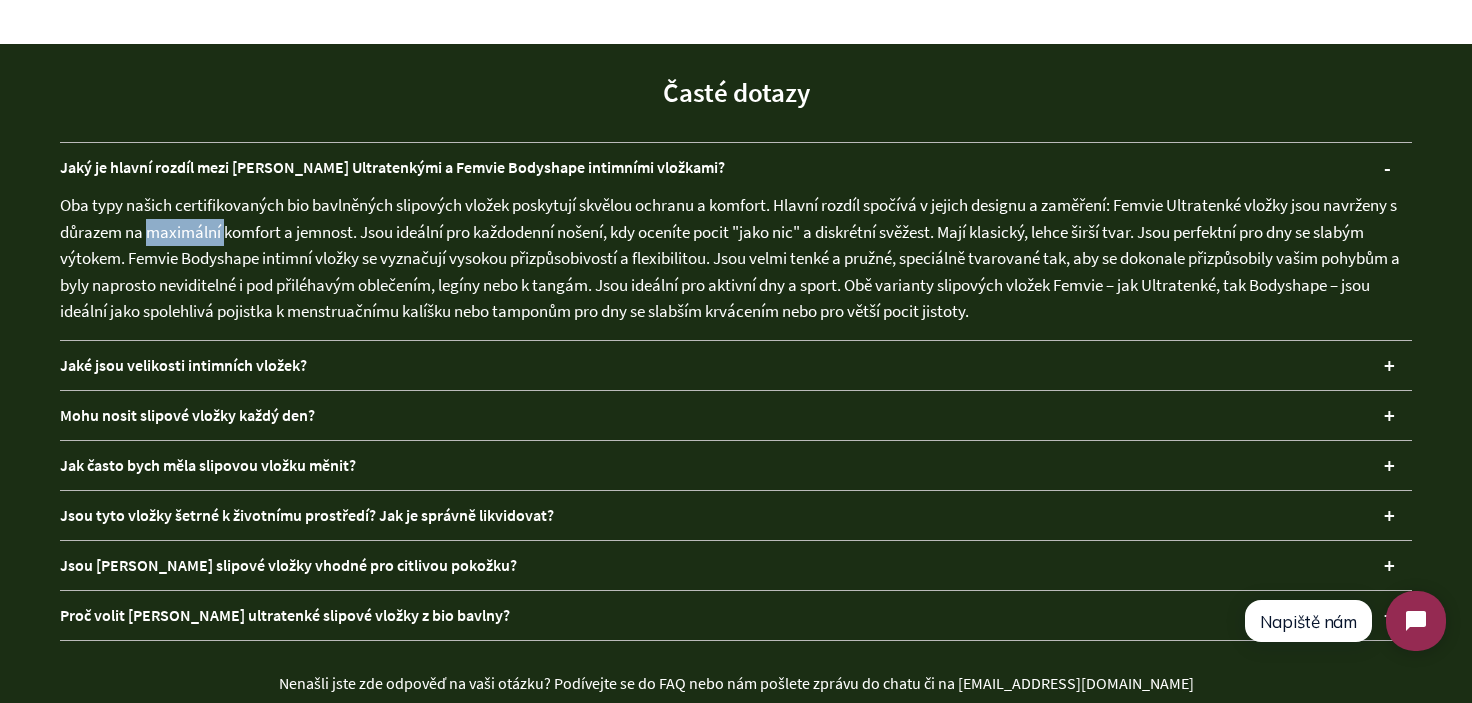 click on "Oba typy našich certifikovaných bio bavlněných slipových vložek poskytují skvělou ochranu a komfort. Hlavní rozdíl spočívá v jejich designu a zaměření:
Femvie Ultratenké vložky jsou navrženy s důrazem na maximální komfort a jemnost. Jsou ideální pro každodenní nošení, kdy oceníte pocit "jako nic" a diskrétní svěžest. Mají klasický, lehce širší tvar. Jsou perfektní pro dny se slabým výtokem.
Femvie Bodyshape intimní vložky se vyznačují vysokou přizpůsobivostí a flexibilitou. Jsou velmi tenké a pružné, speciálně tvarované tak, aby se dokonale přizpůsobily vašim pohybům a byly naprosto neviditelné i pod přiléhavým oblečením, legíny nebo k tangám. Jsou ideální pro aktivní dny a sport.
Obě varianty slipových vložek Femvie – jak Ultratenké, tak Bodyshape – jsou ideální jako spolehlivá pojistka k menstruačnímu kalíšku nebo tamponům pro dny se slabším krvácením nebo pro větší pocit jistoty." at bounding box center (736, 266) 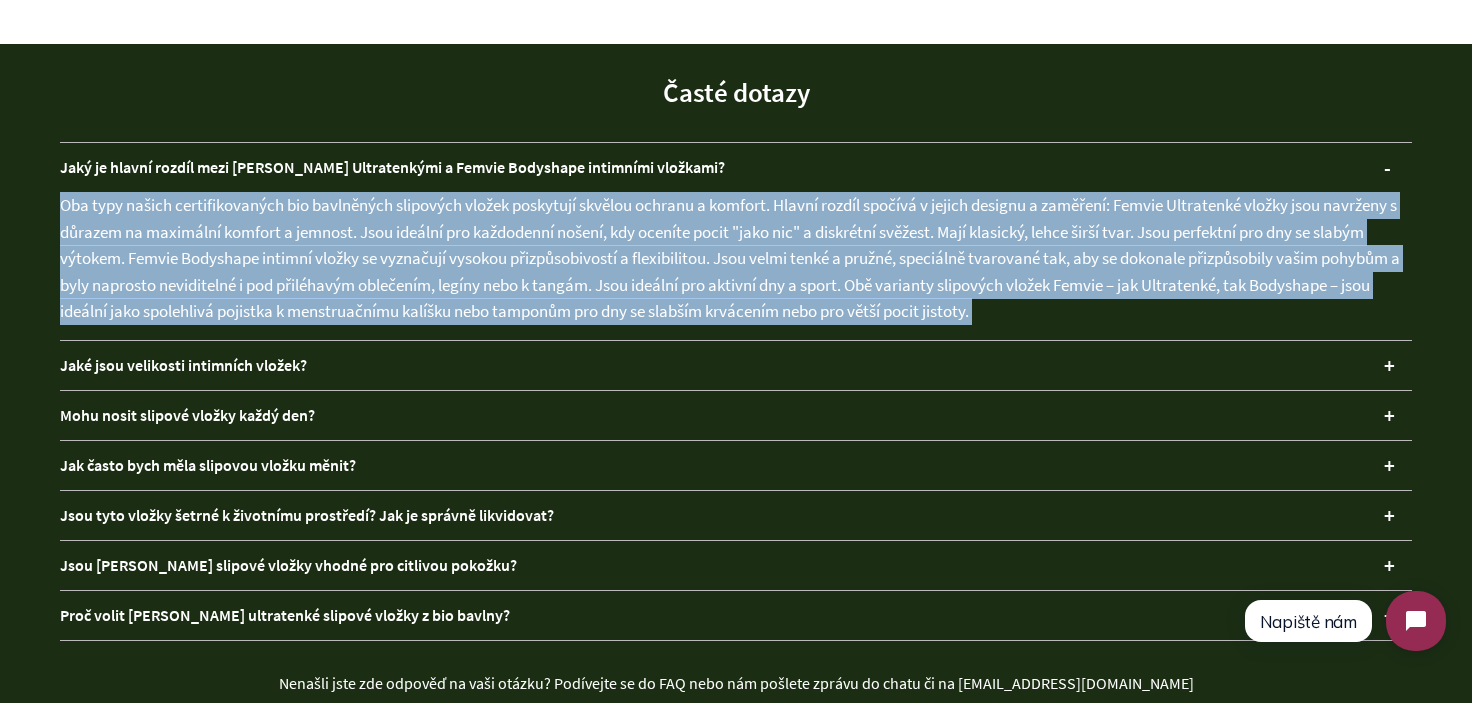 click on "Oba typy našich certifikovaných bio bavlněných slipových vložek poskytují skvělou ochranu a komfort. Hlavní rozdíl spočívá v jejich designu a zaměření:
Femvie Ultratenké vložky jsou navrženy s důrazem na maximální komfort a jemnost. Jsou ideální pro každodenní nošení, kdy oceníte pocit "jako nic" a diskrétní svěžest. Mají klasický, lehce širší tvar. Jsou perfektní pro dny se slabým výtokem.
Femvie Bodyshape intimní vložky se vyznačují vysokou přizpůsobivostí a flexibilitou. Jsou velmi tenké a pružné, speciálně tvarované tak, aby se dokonale přizpůsobily vašim pohybům a byly naprosto neviditelné i pod přiléhavým oblečením, legíny nebo k tangám. Jsou ideální pro aktivní dny a sport.
Obě varianty slipových vložek Femvie – jak Ultratenké, tak Bodyshape – jsou ideální jako spolehlivá pojistka k menstruačnímu kalíšku nebo tamponům pro dny se slabším krvácením nebo pro větší pocit jistoty." at bounding box center [736, 266] 